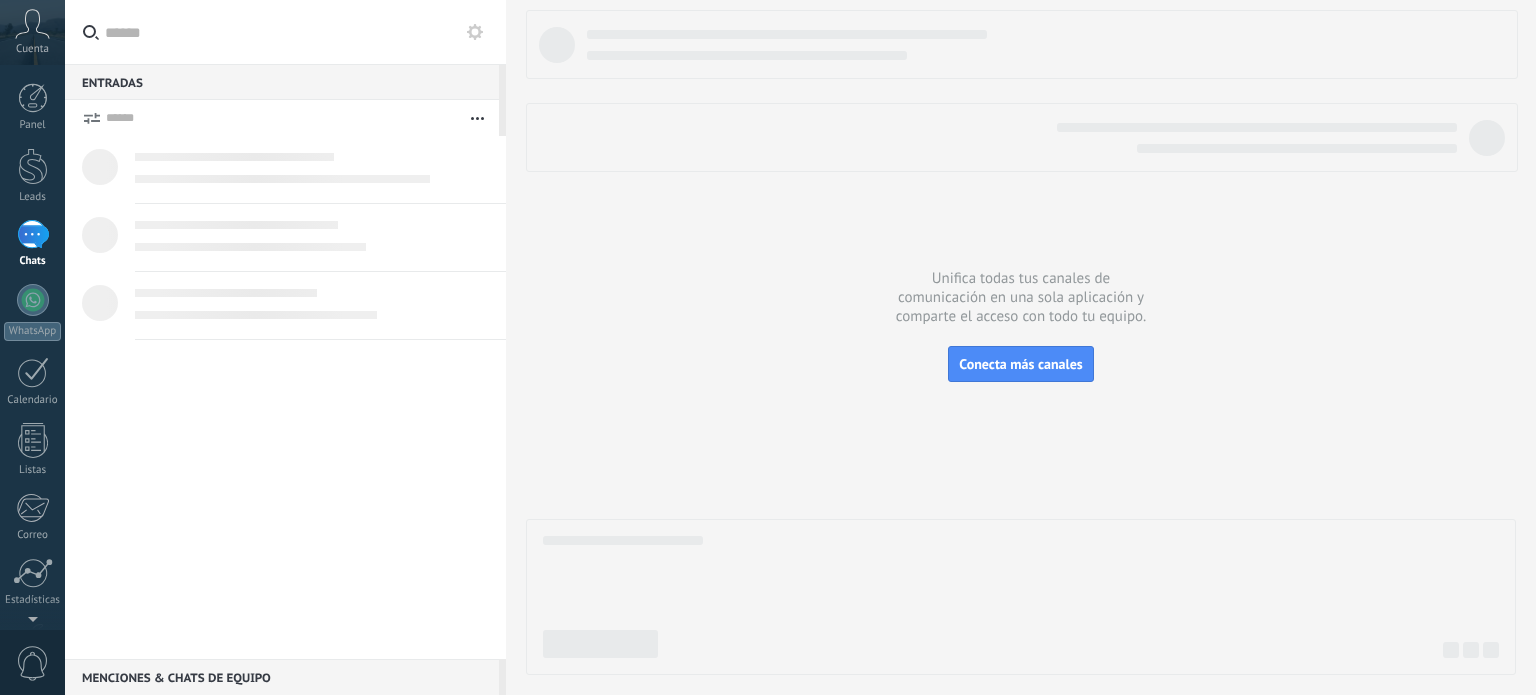 scroll, scrollTop: 0, scrollLeft: 0, axis: both 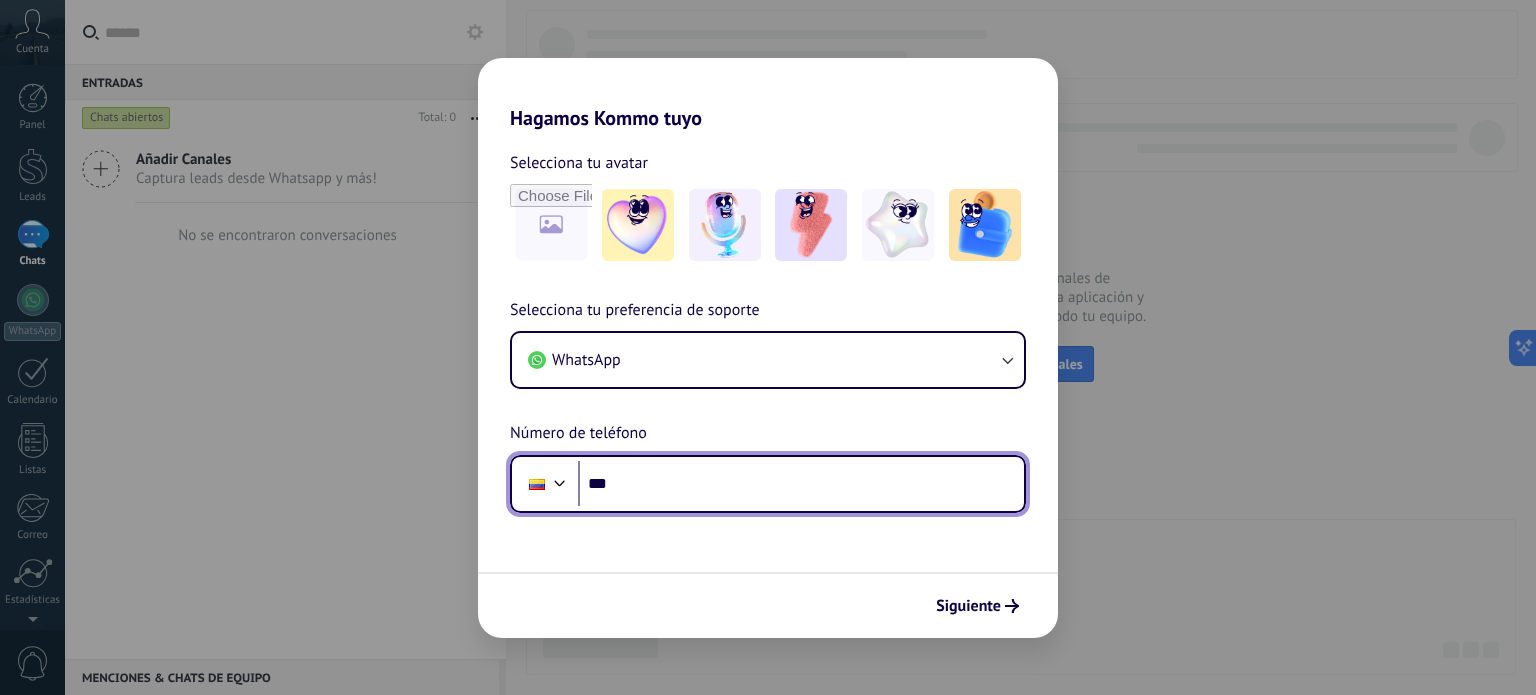 click on "***" at bounding box center [801, 484] 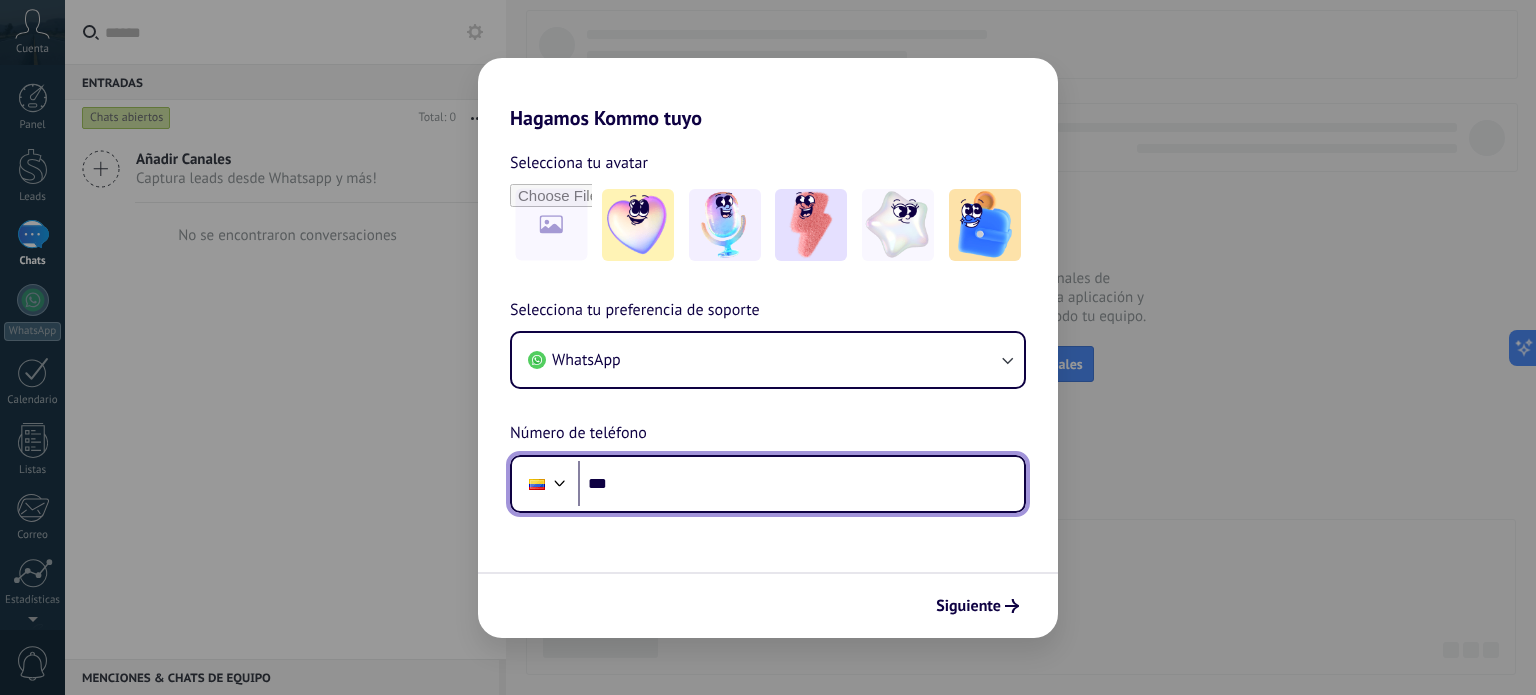 scroll, scrollTop: 0, scrollLeft: 0, axis: both 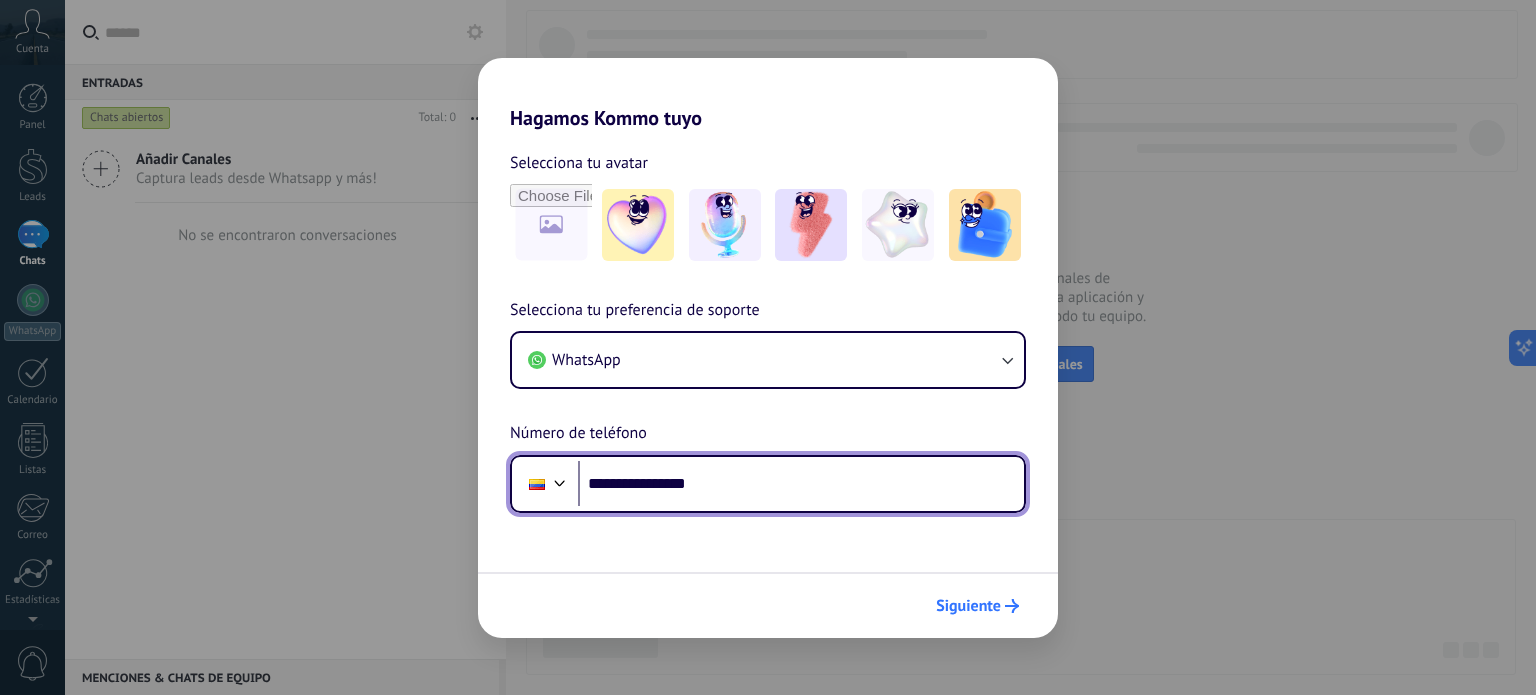 type on "**********" 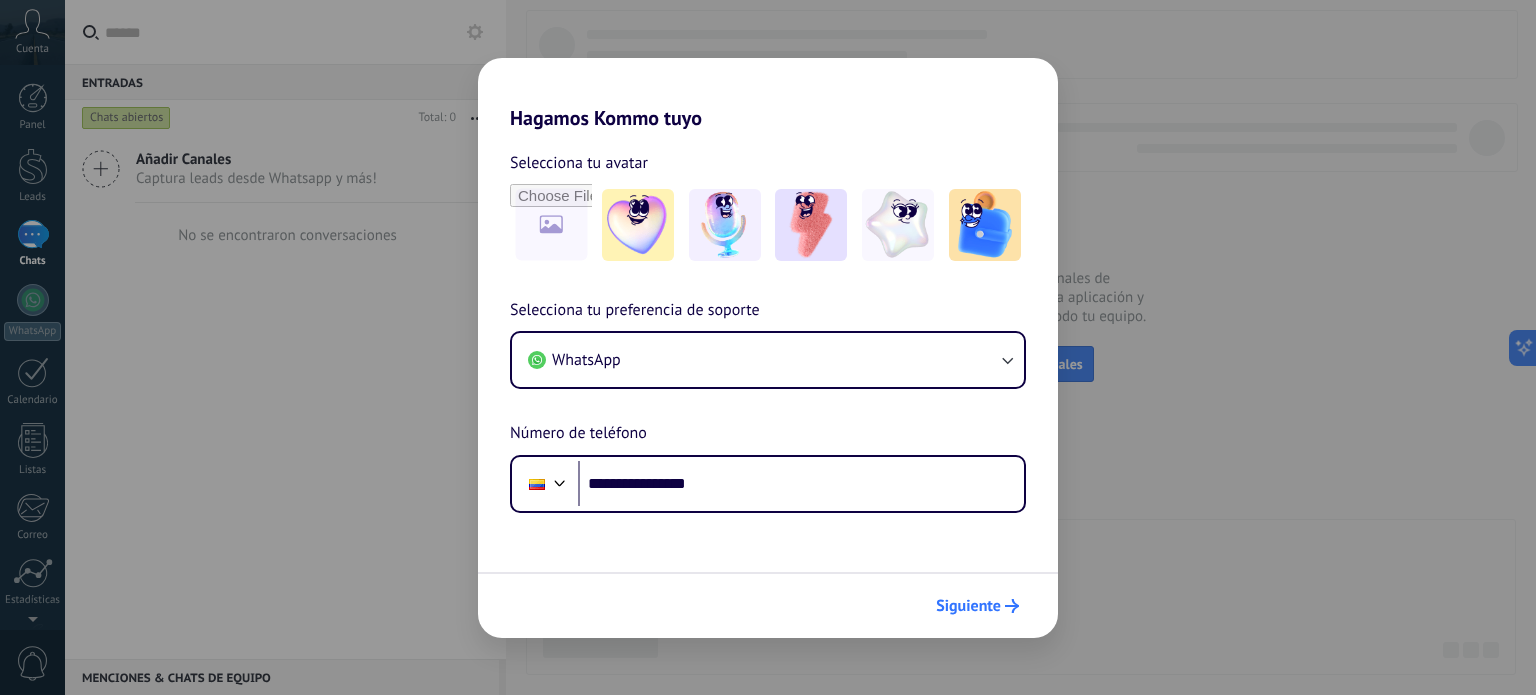 click on "Siguiente" at bounding box center (968, 606) 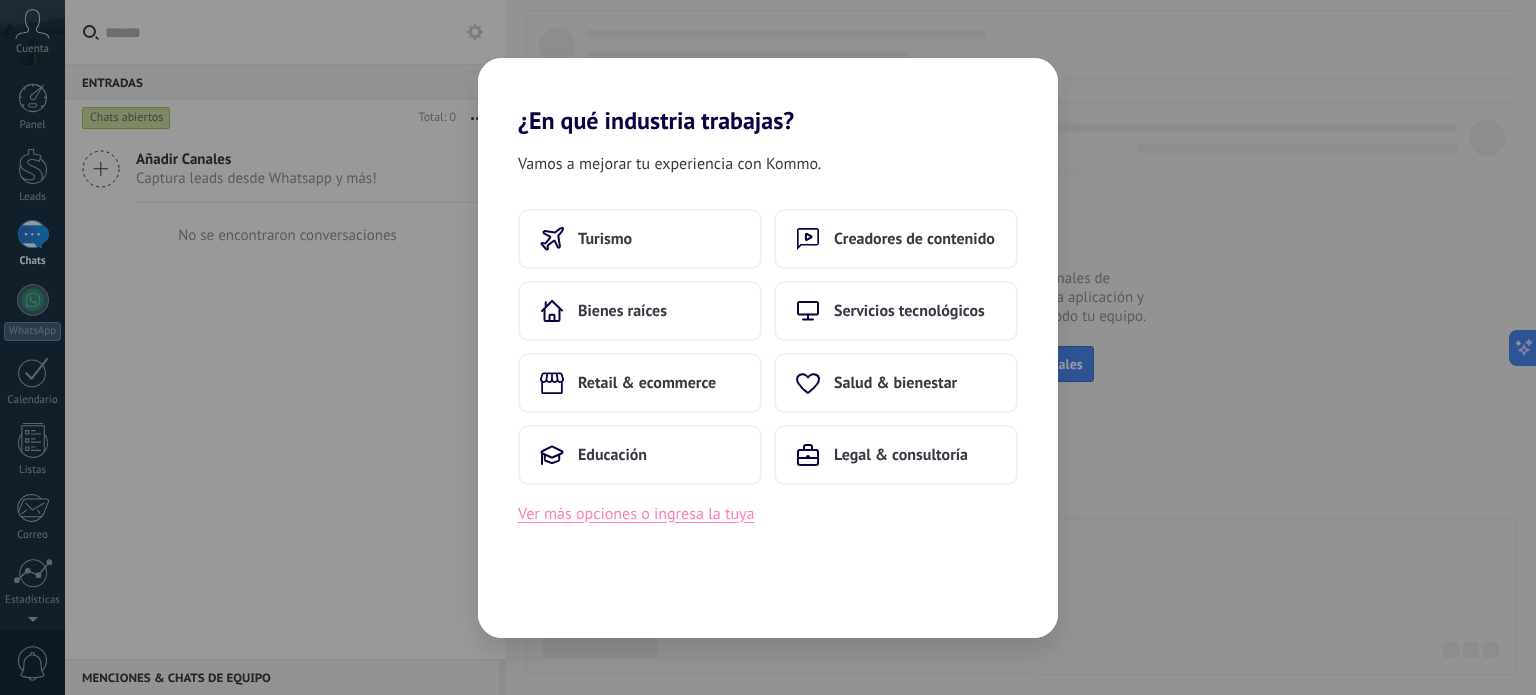 click on "Ver más opciones o ingresa la tuya" at bounding box center (636, 514) 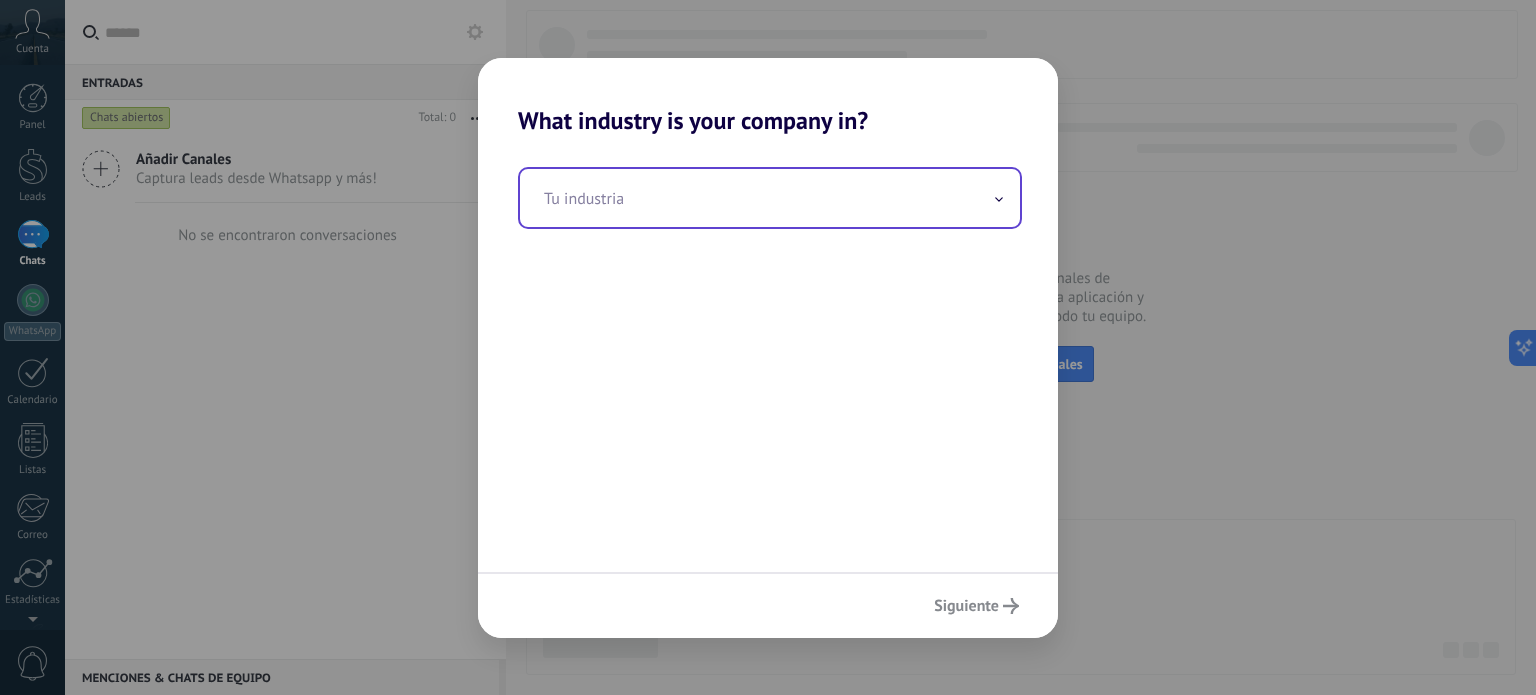 click at bounding box center (999, 197) 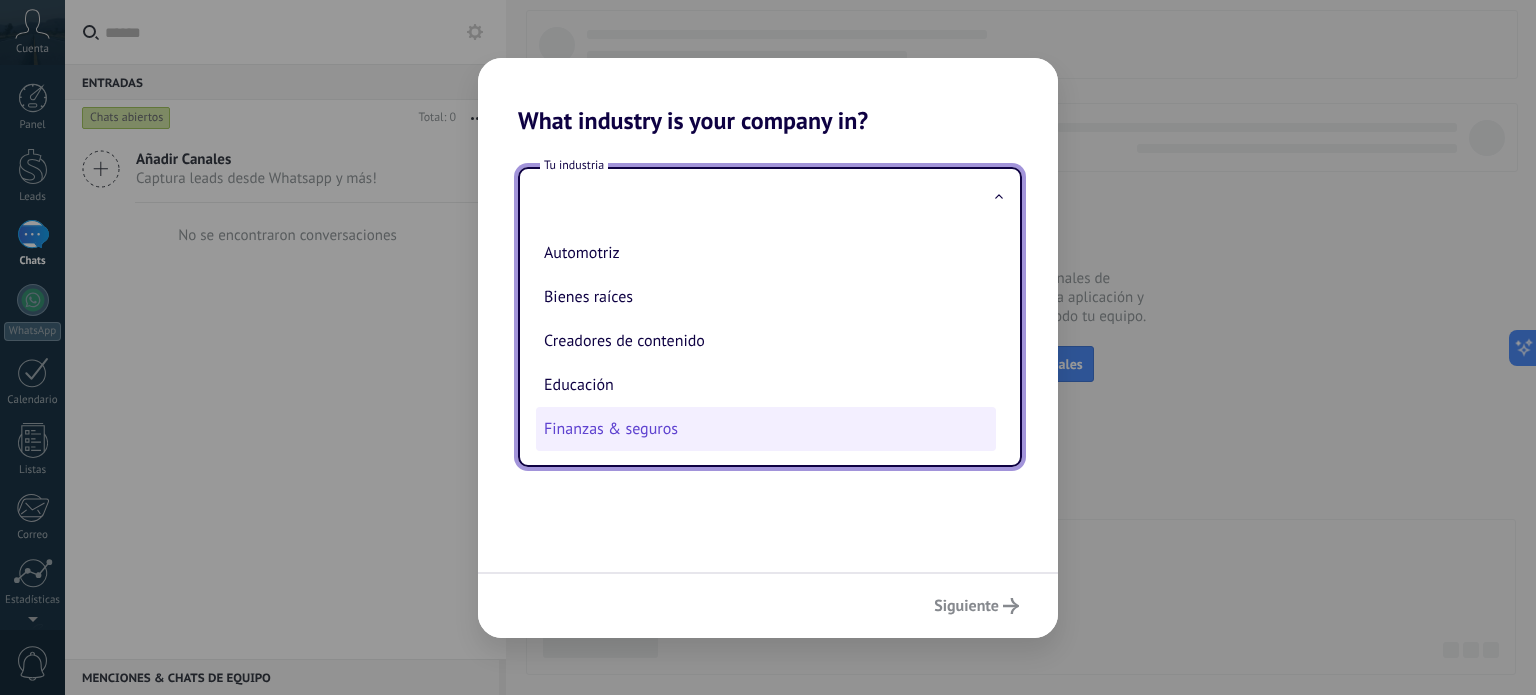click on "Finanzas & seguros" at bounding box center (766, 429) 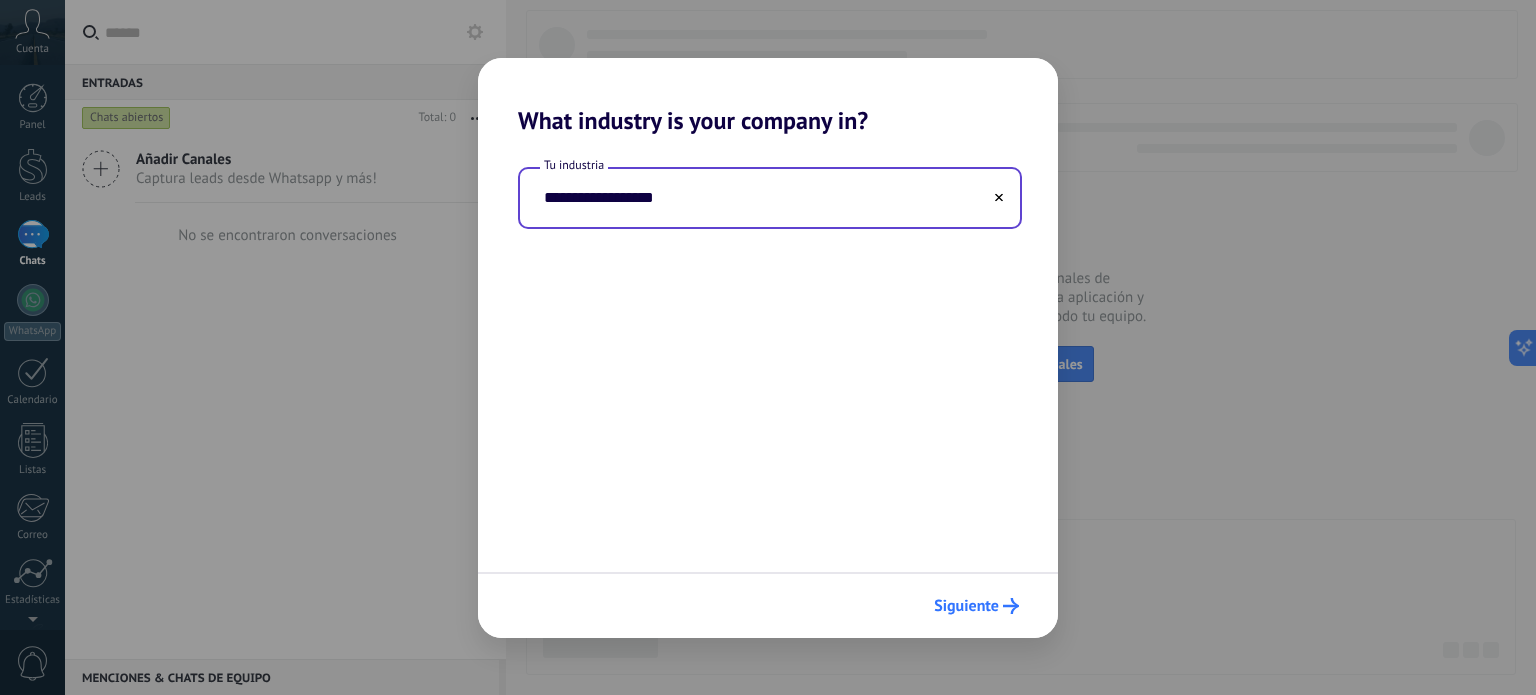click on "Siguiente" at bounding box center (966, 606) 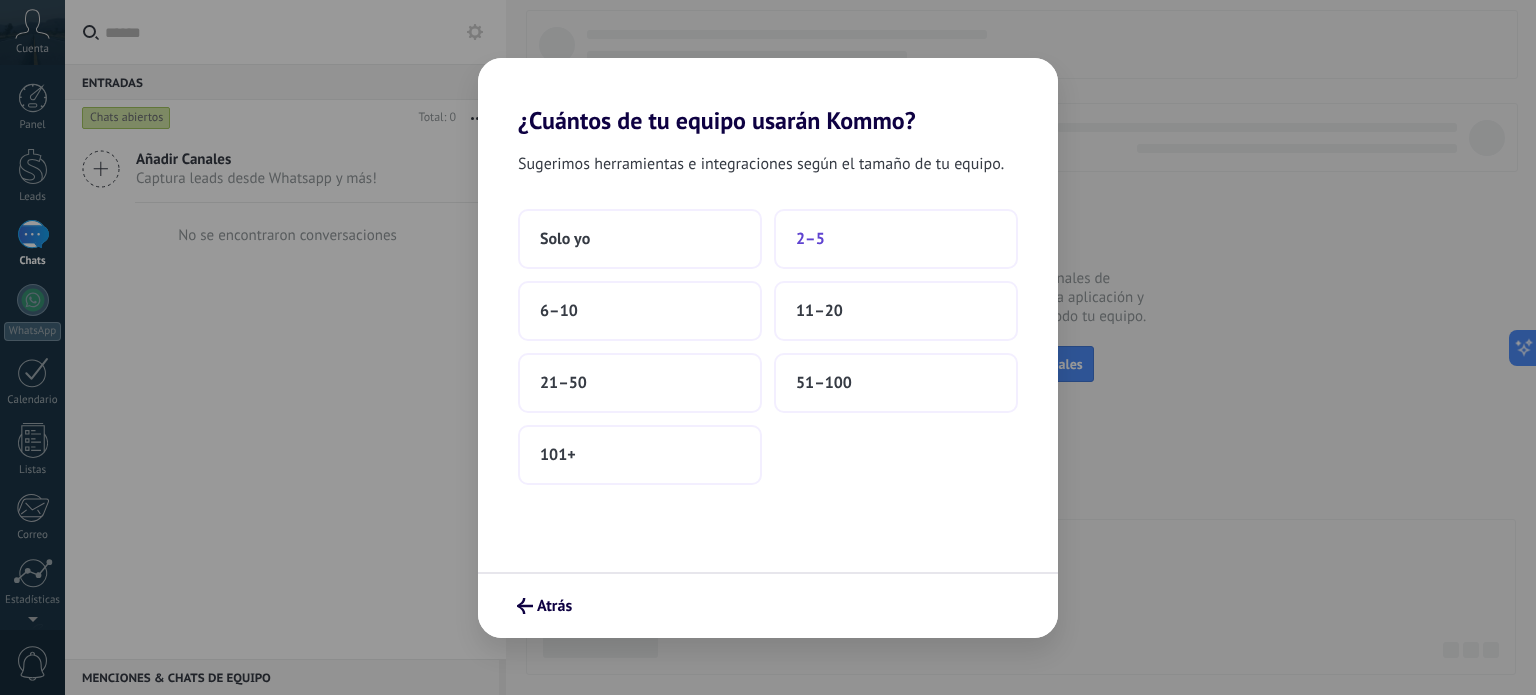 click on "2–5" at bounding box center [896, 239] 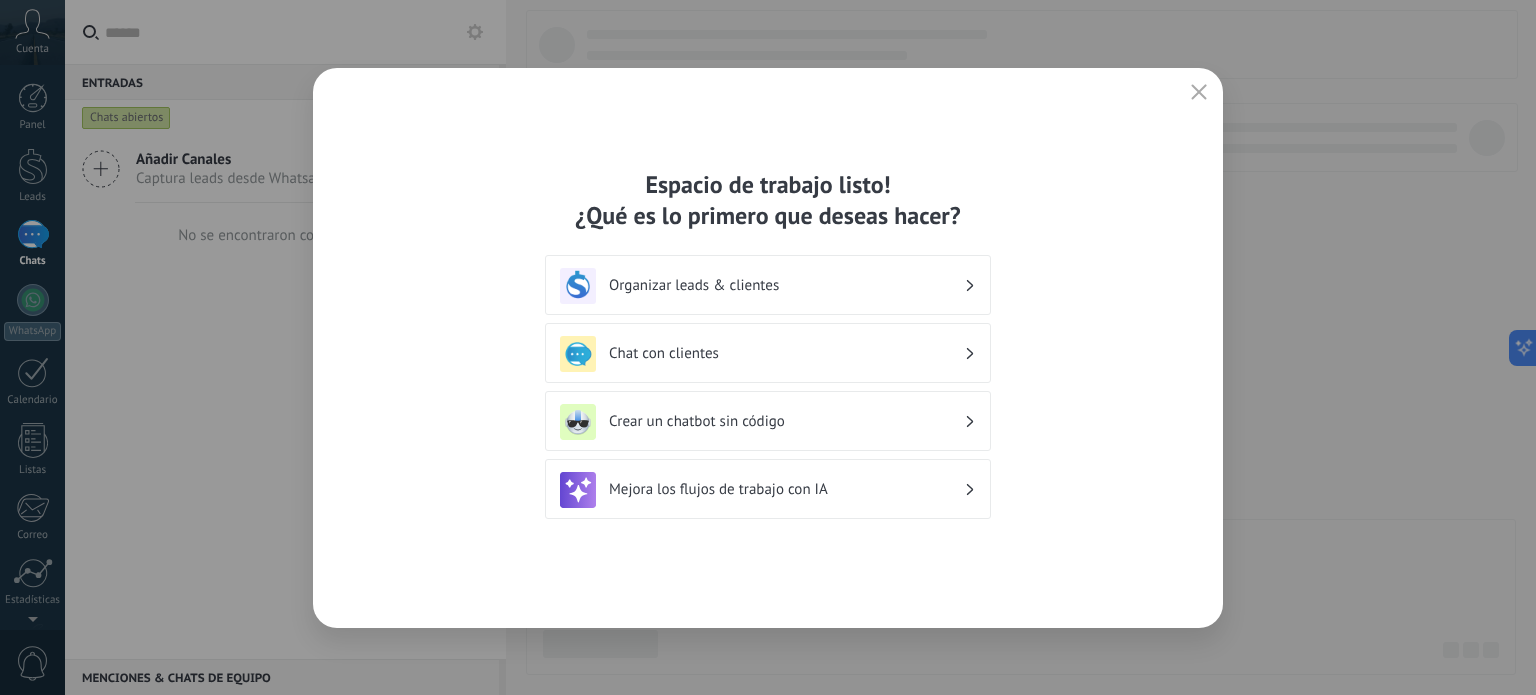 click on "Organizar leads & clientes" at bounding box center [786, 285] 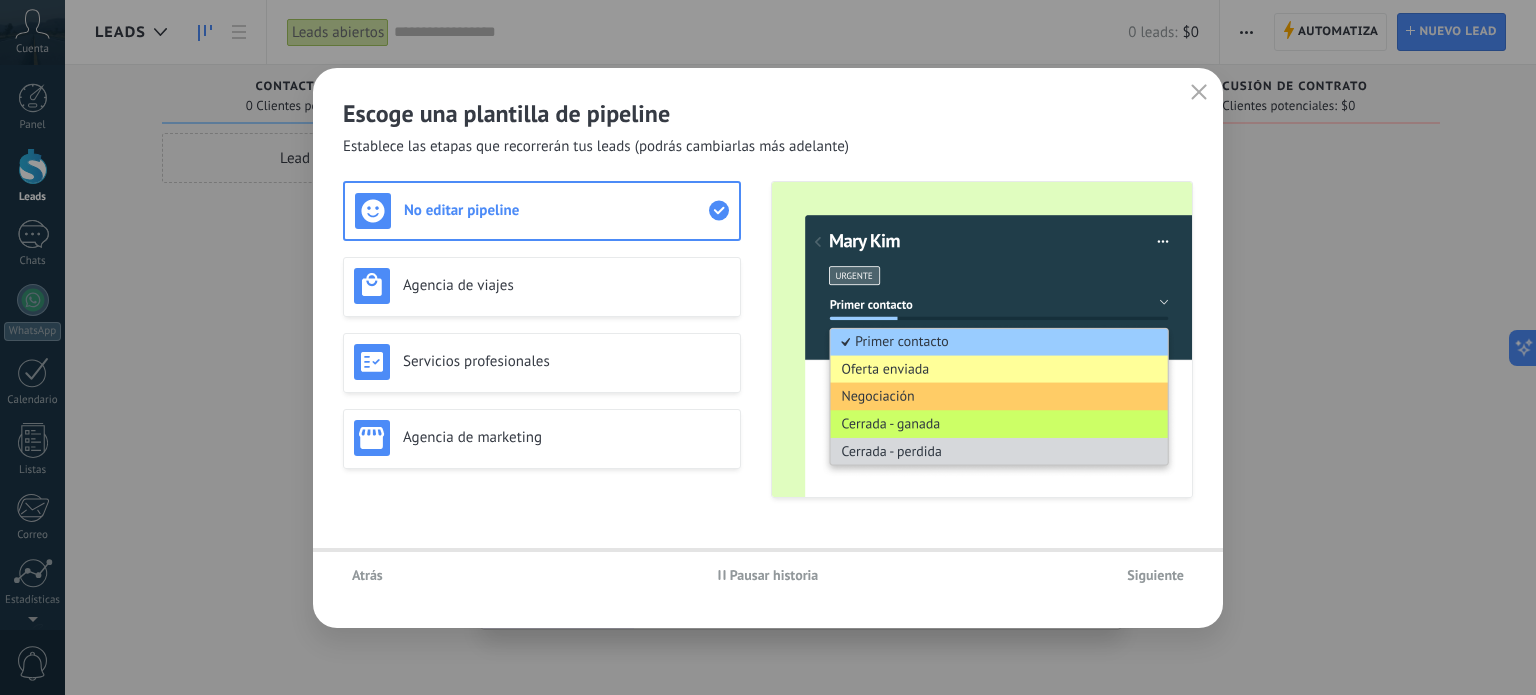 click on "Siguiente" at bounding box center [1155, 575] 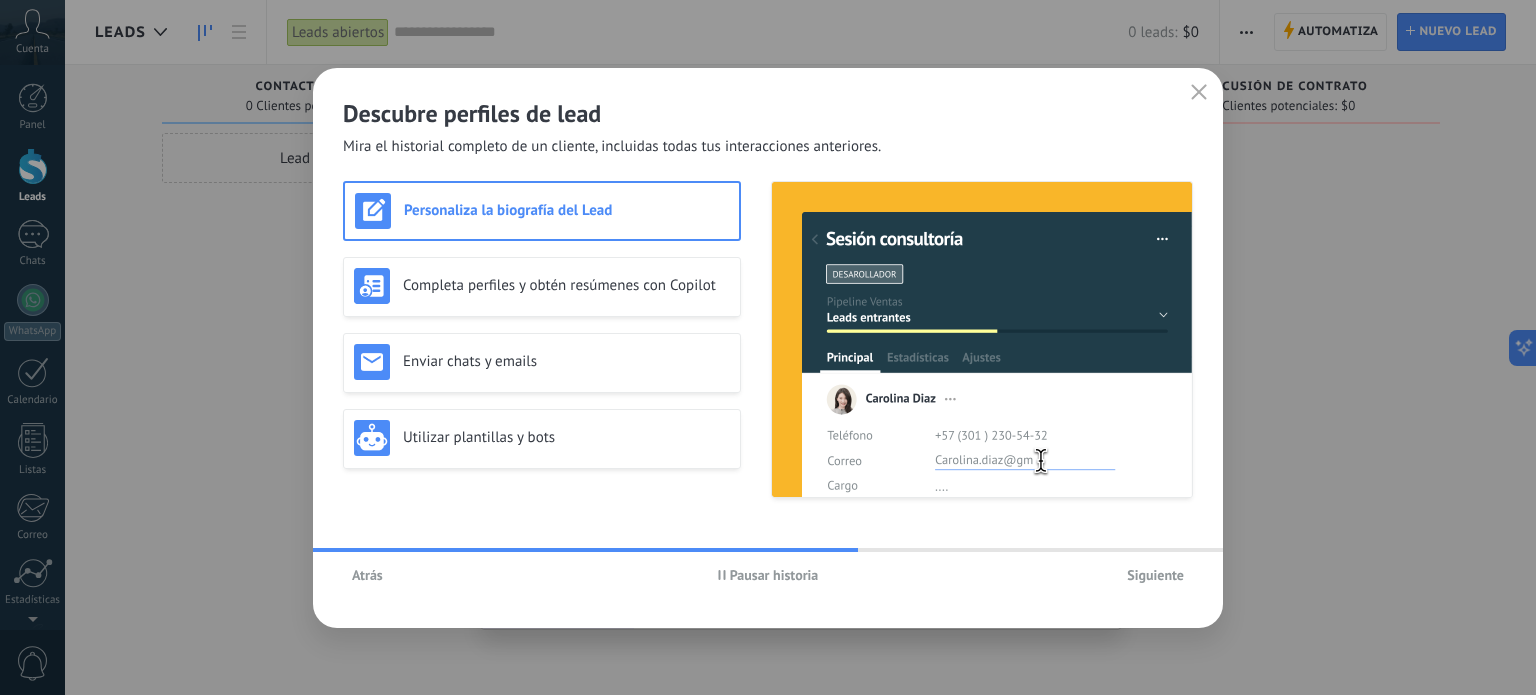 click on "Siguiente" at bounding box center [1155, 575] 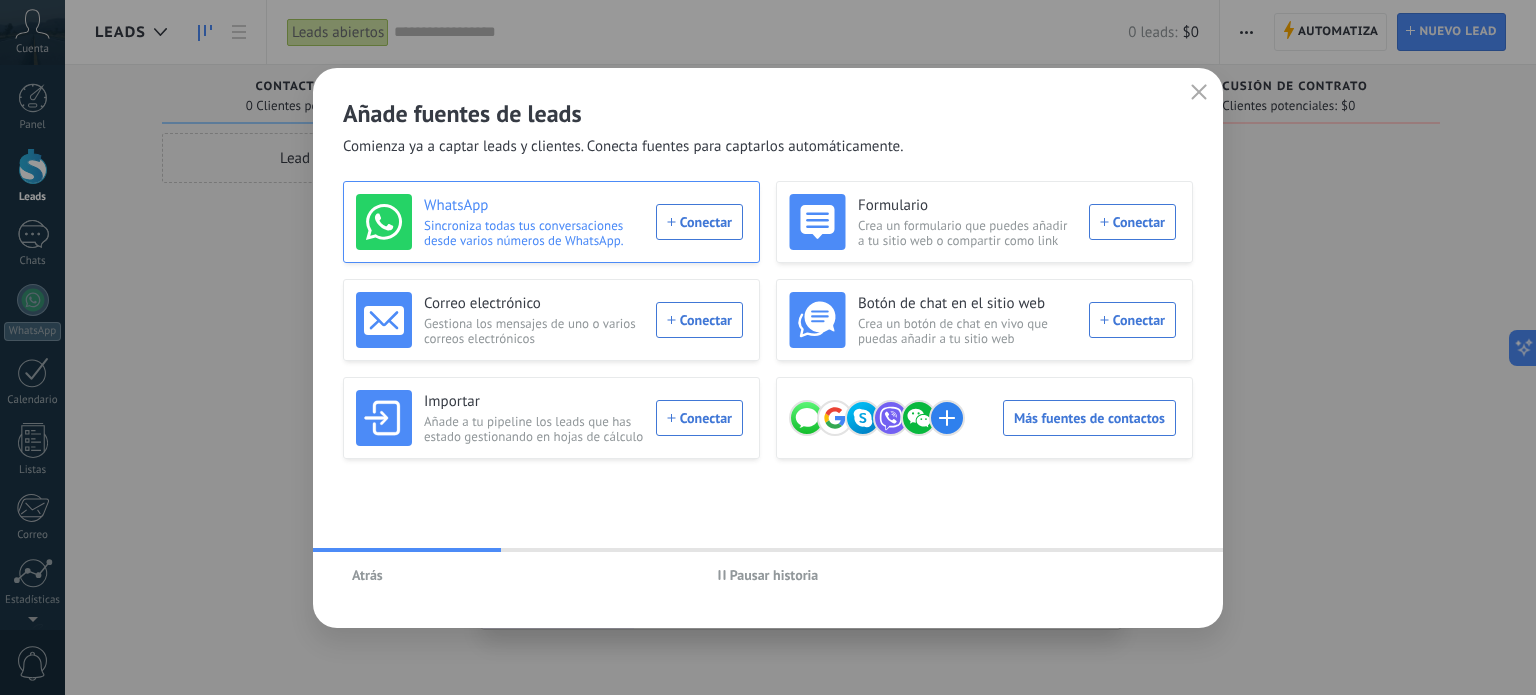 click on "WhatsApp Sincroniza todas tus conversaciones desde varios números de WhatsApp. Conectar" at bounding box center [549, 222] 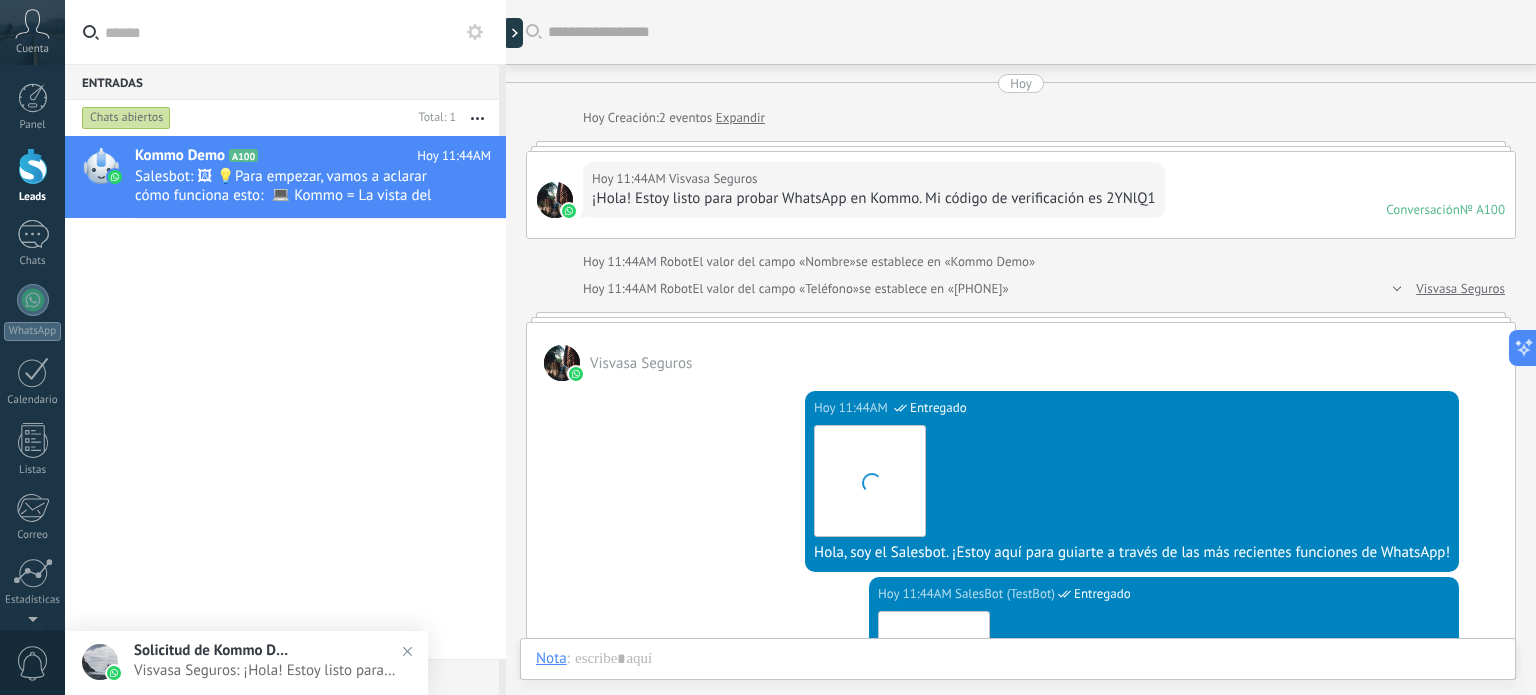 scroll, scrollTop: 627, scrollLeft: 0, axis: vertical 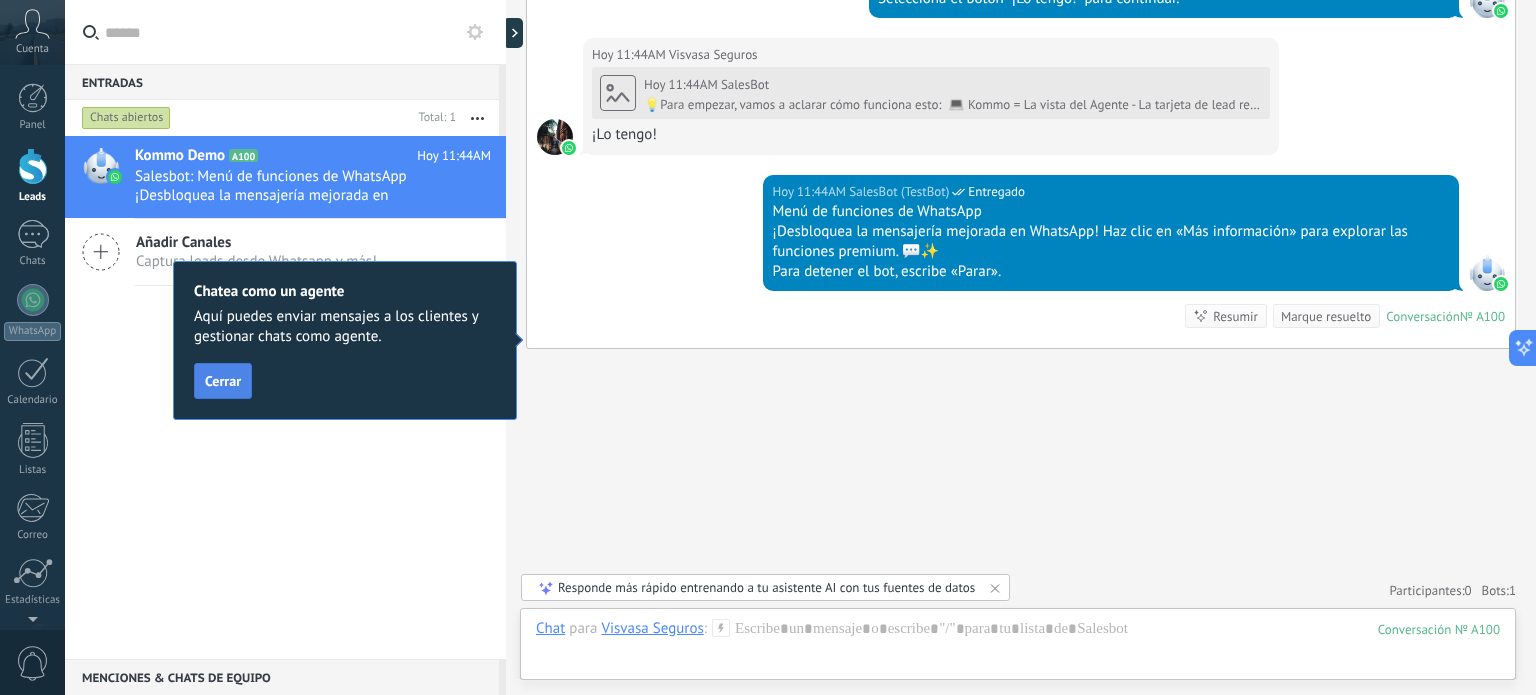 click on "Cerrar" at bounding box center (223, 381) 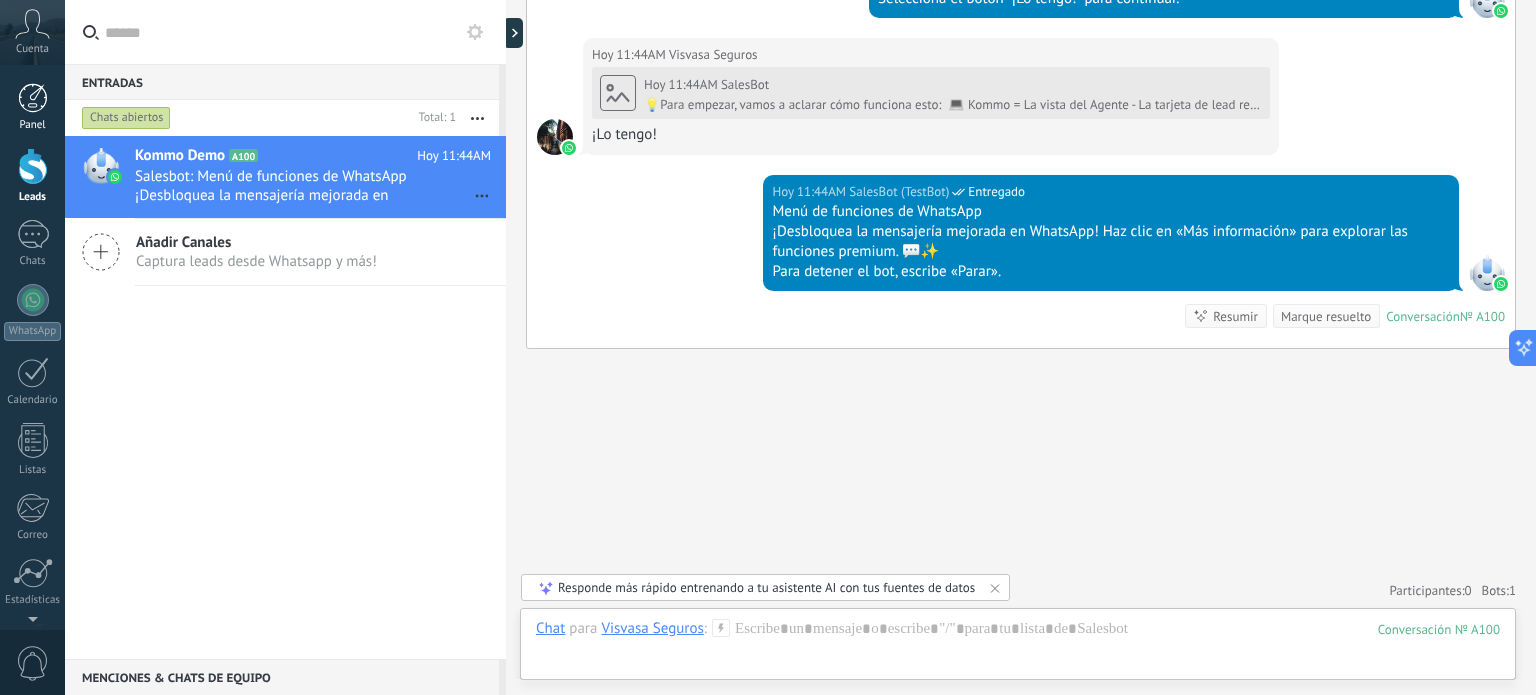 click at bounding box center (33, 98) 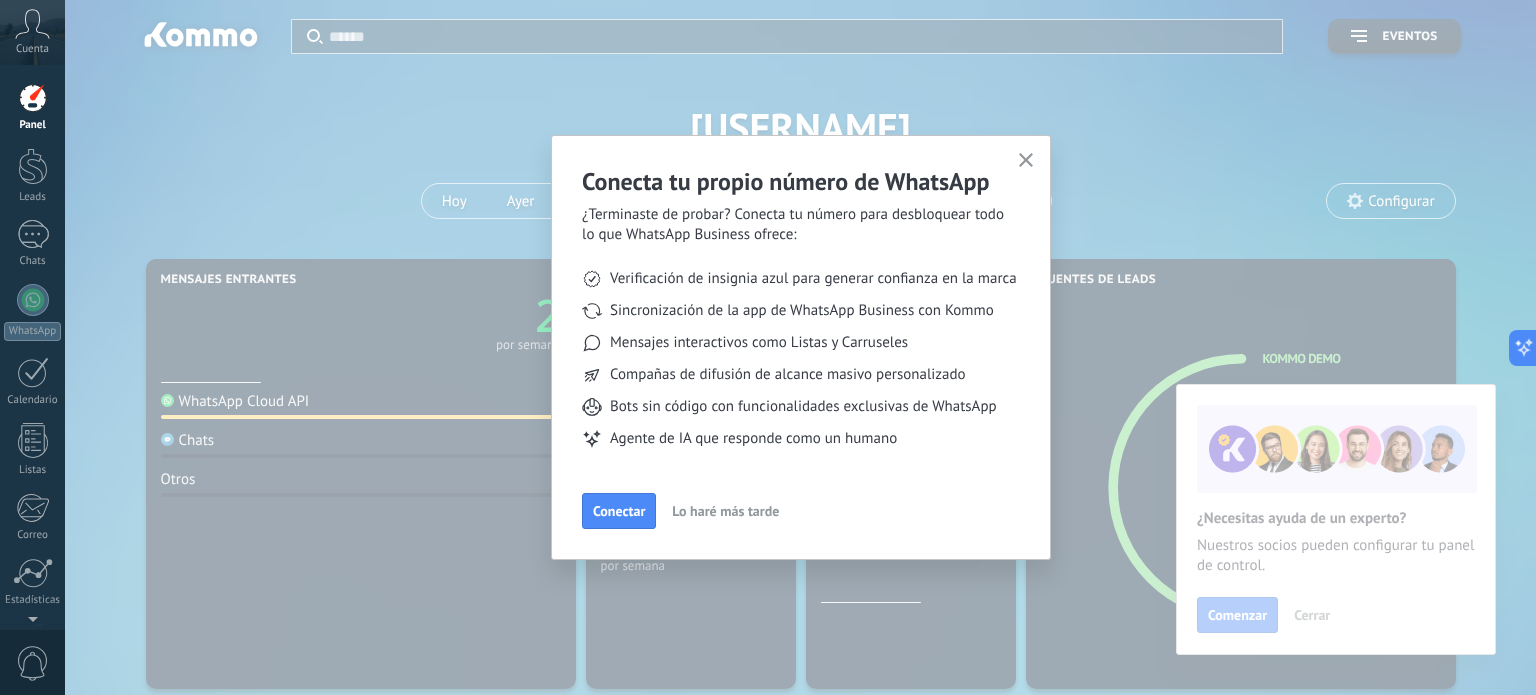 click on "Lo haré más tarde" at bounding box center (725, 511) 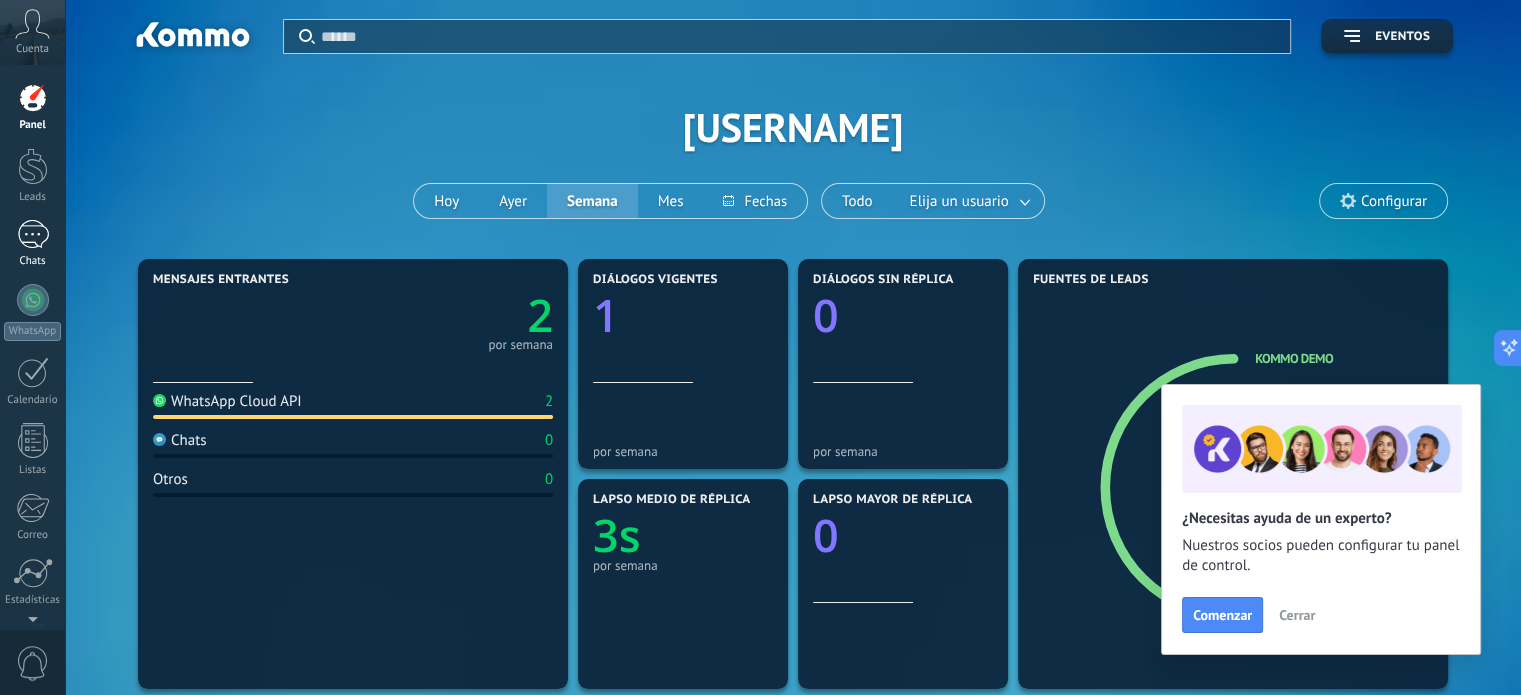 click on "1" at bounding box center (33, 234) 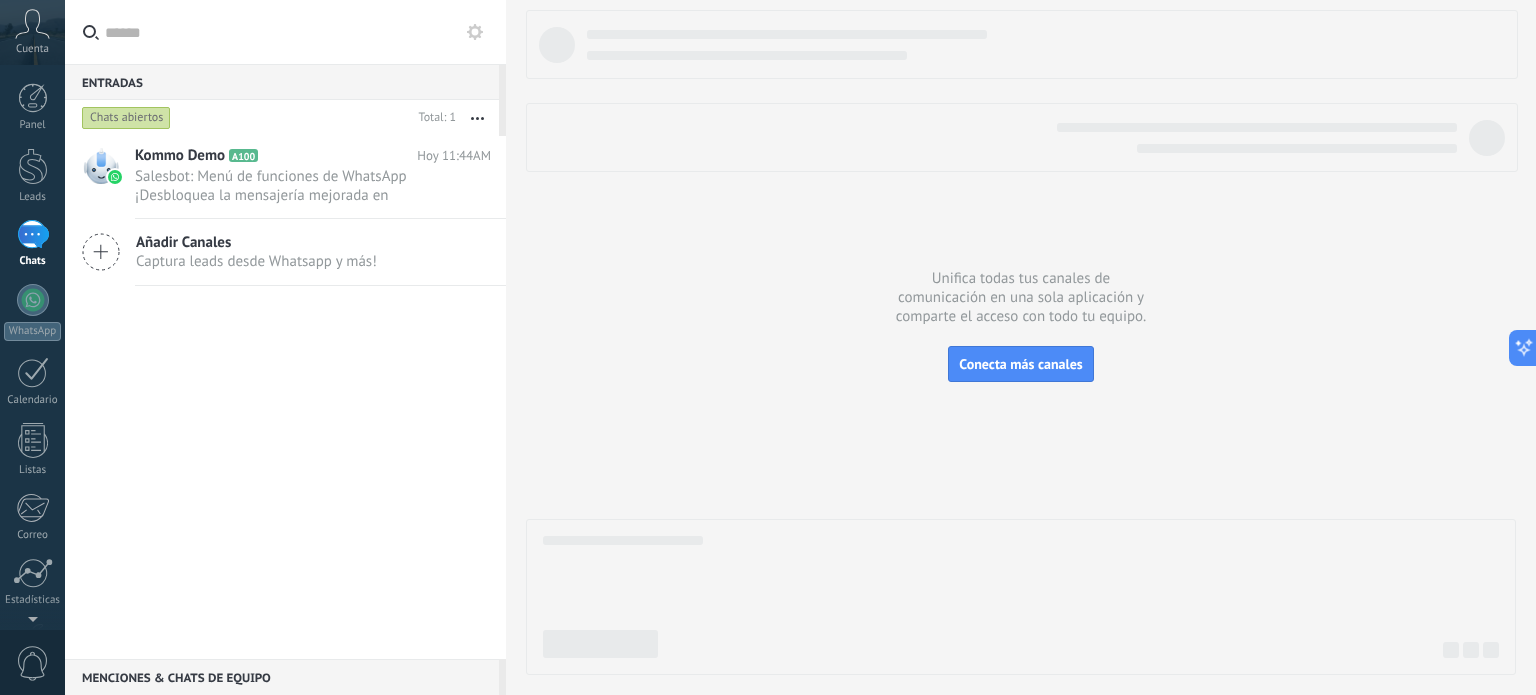 click 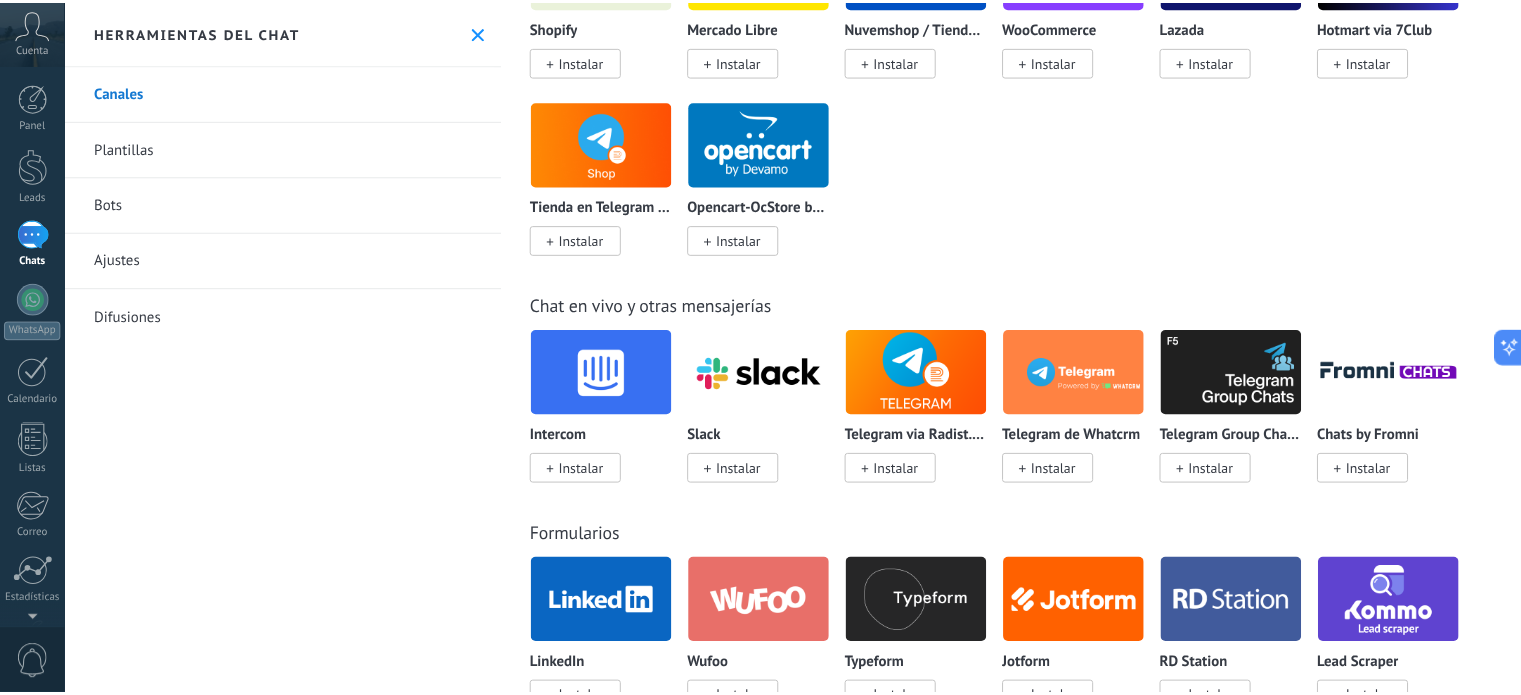 scroll, scrollTop: 1300, scrollLeft: 0, axis: vertical 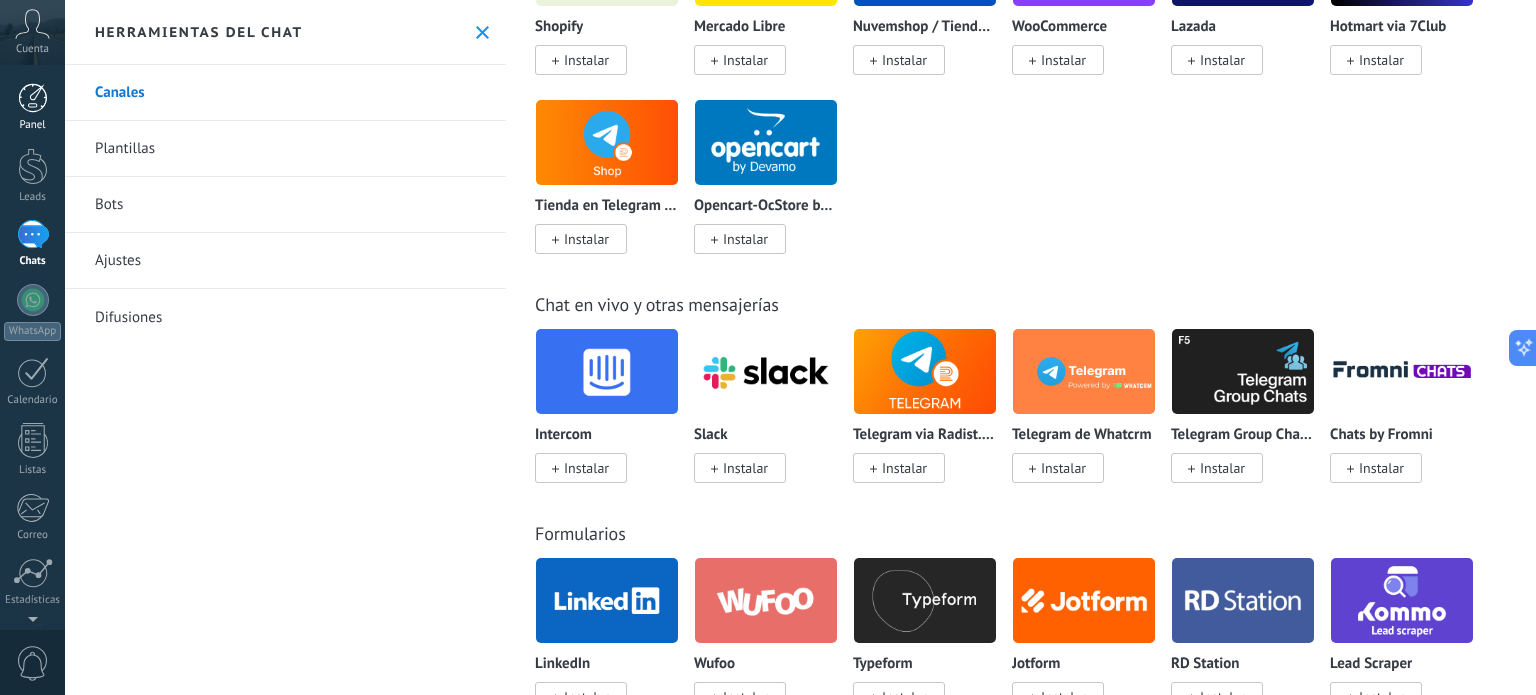 click at bounding box center (33, 98) 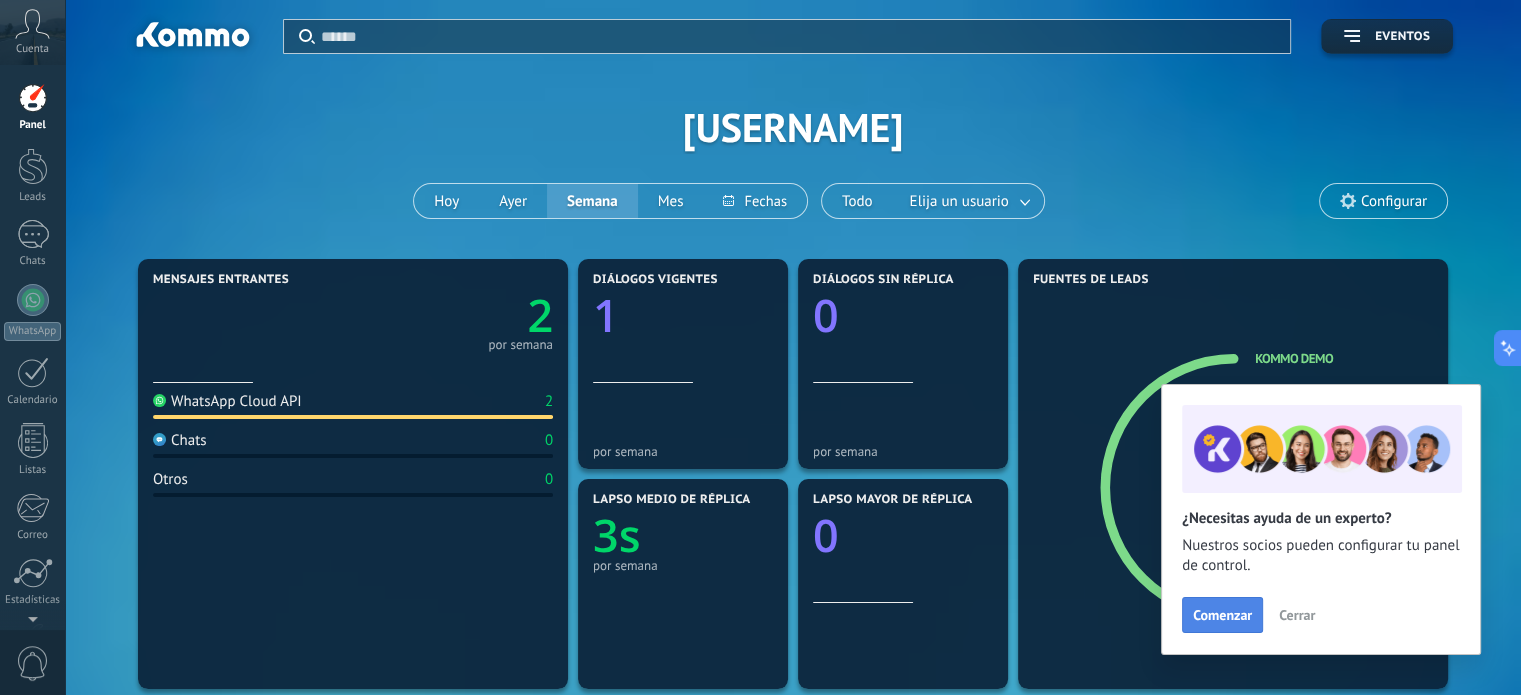 click on "Comenzar" at bounding box center (1222, 615) 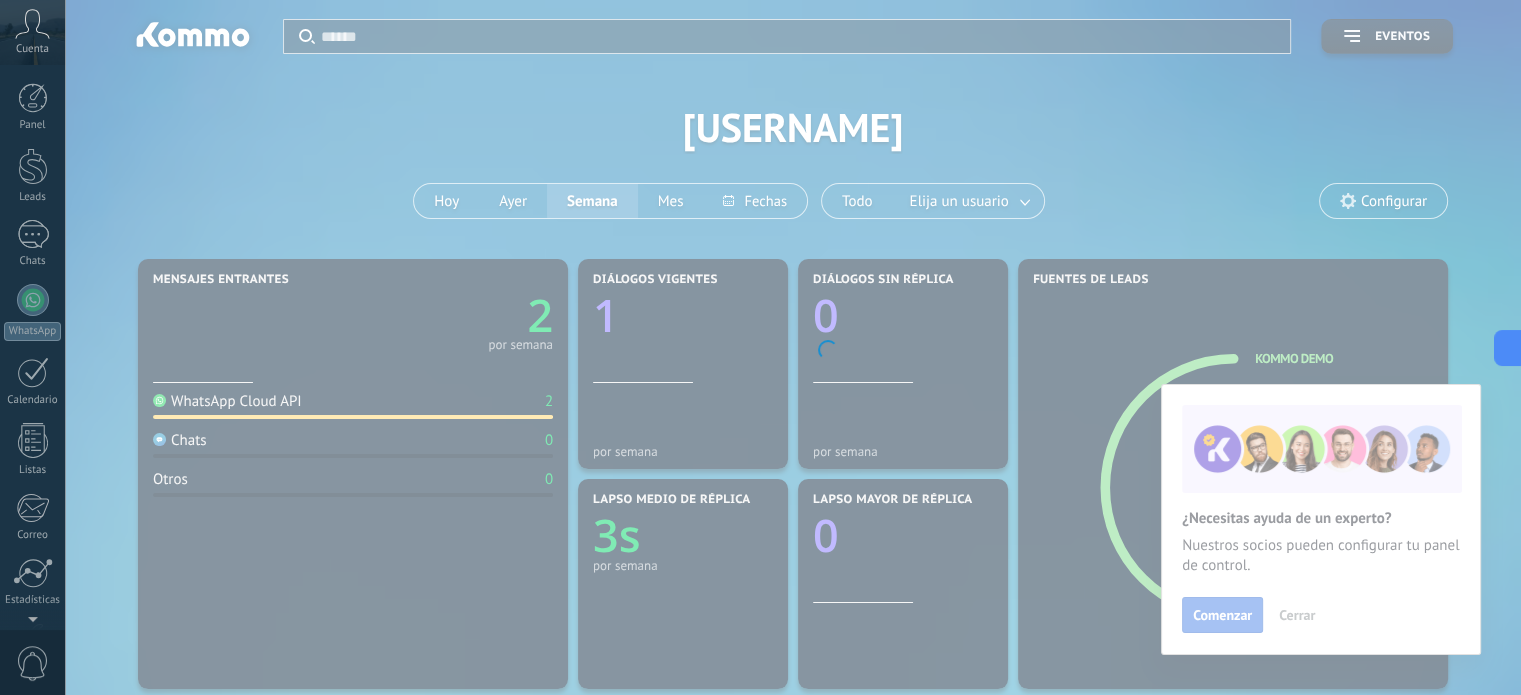 scroll, scrollTop: 136, scrollLeft: 0, axis: vertical 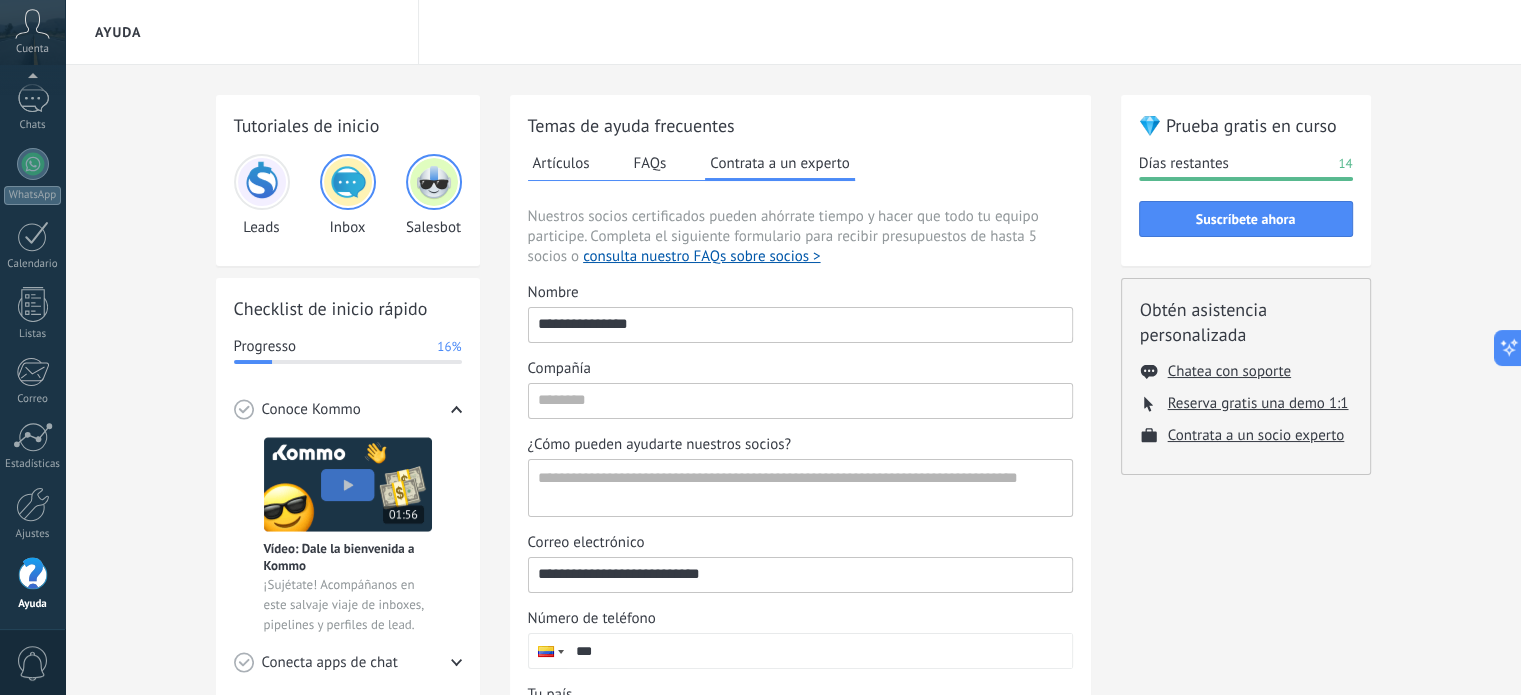 drag, startPoint x: 652, startPoint y: 323, endPoint x: 424, endPoint y: 321, distance: 228.00877 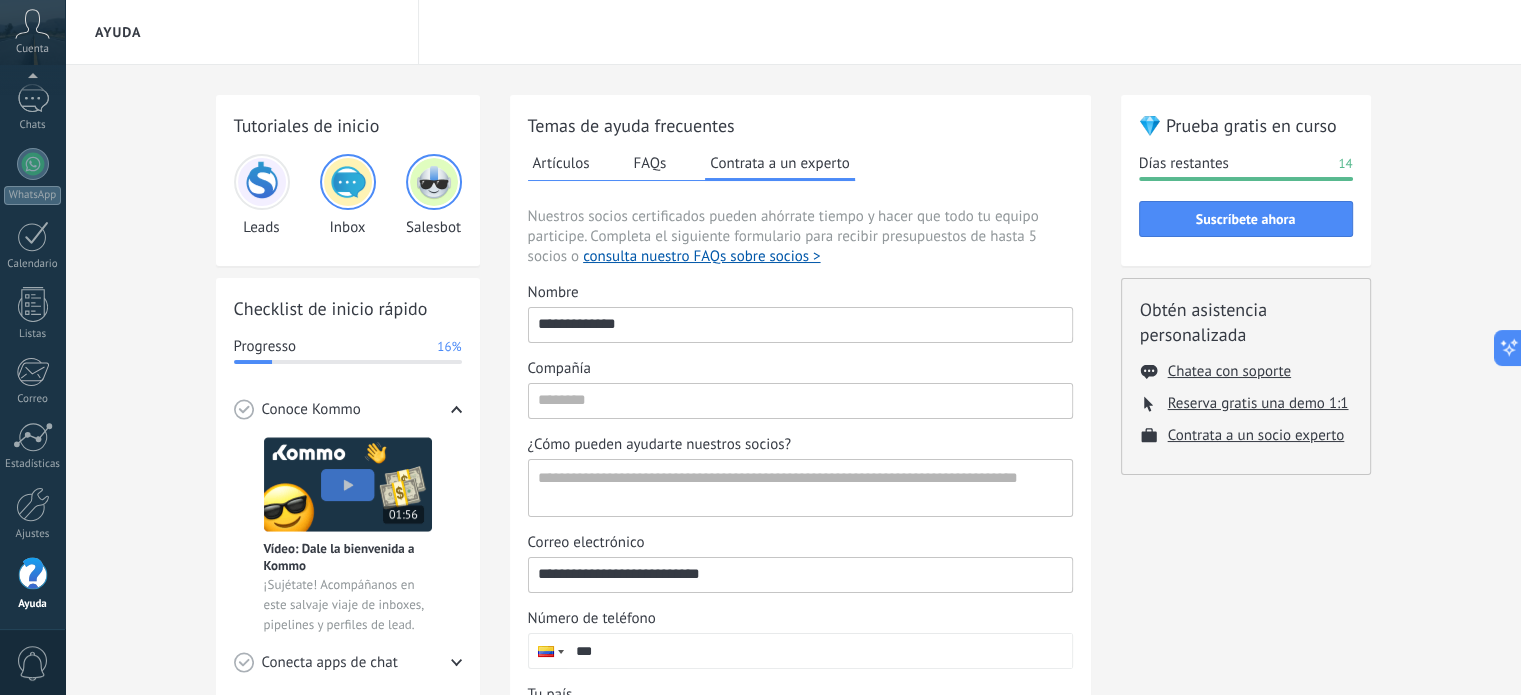 type on "**********" 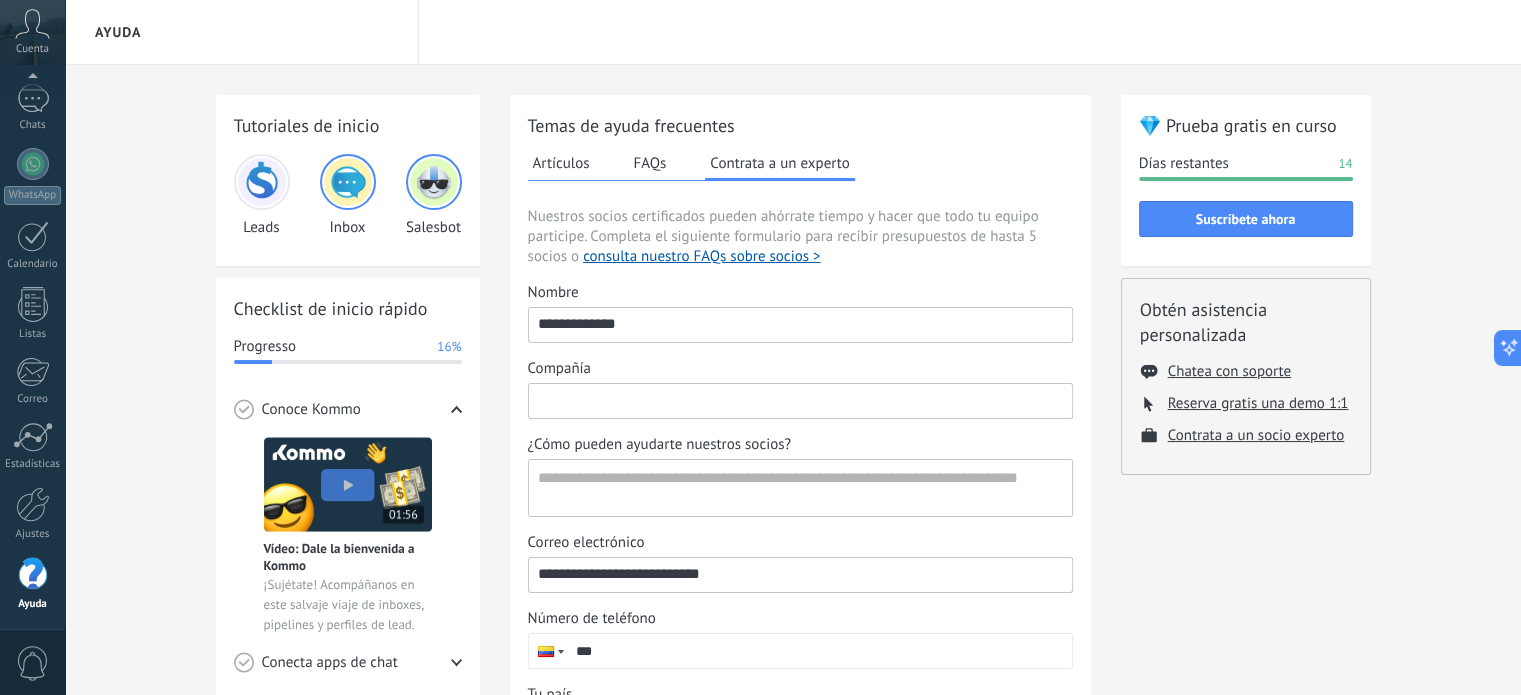 click on "Compañía" at bounding box center (800, 400) 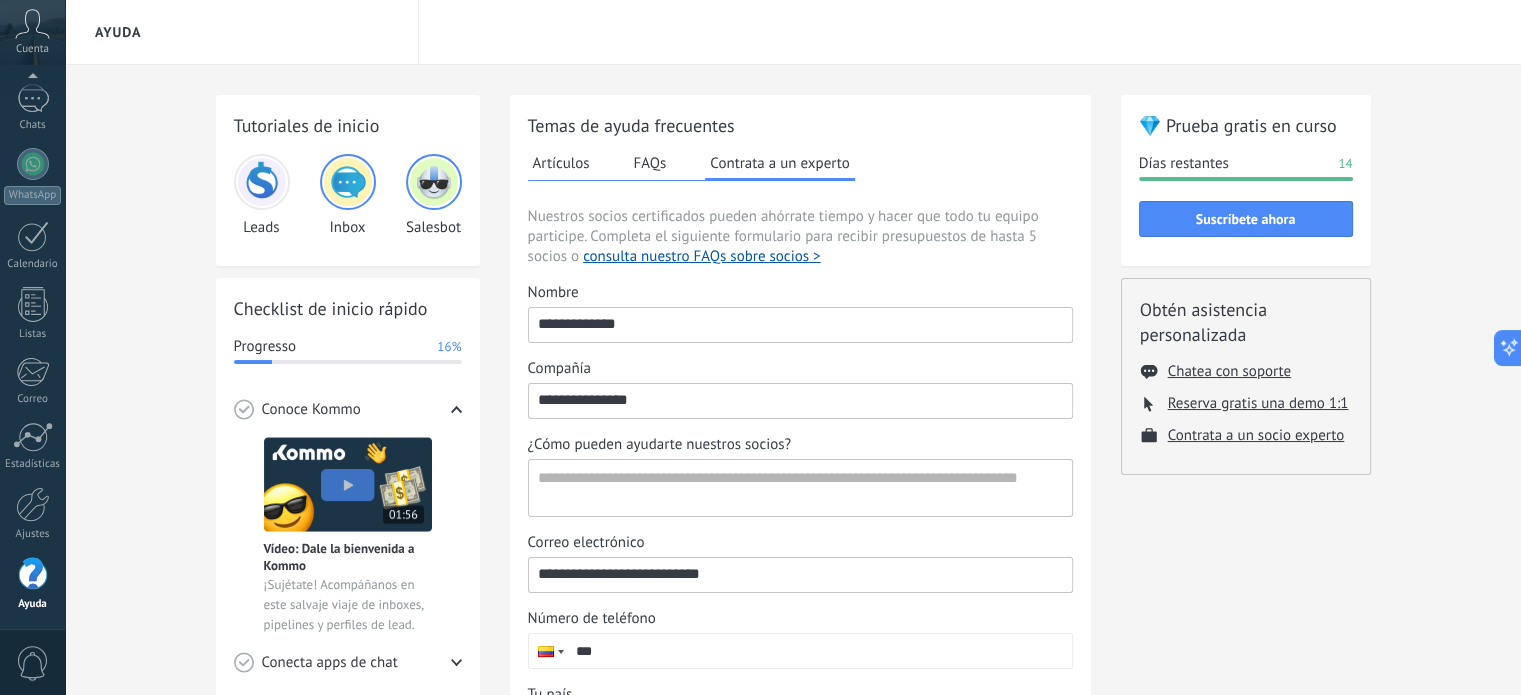 type on "**********" 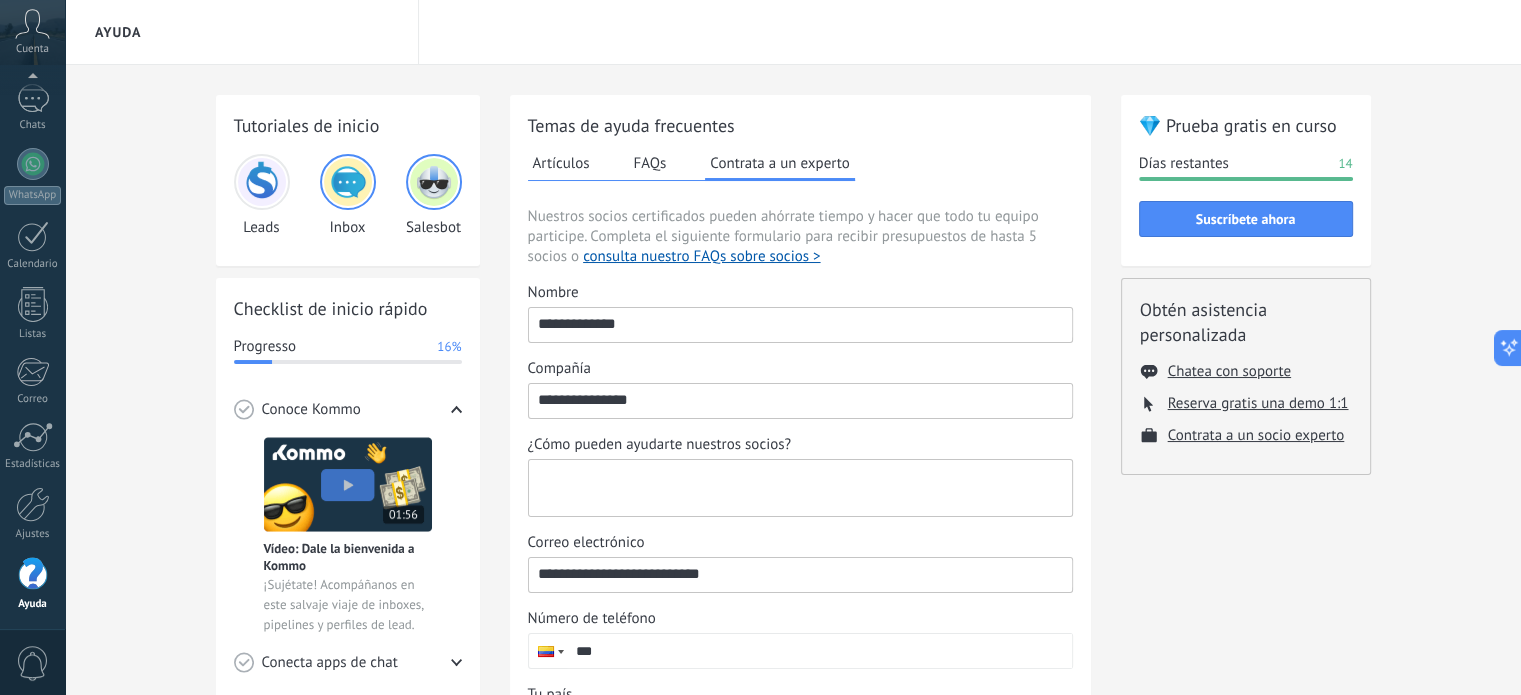 click on "¿Cómo pueden ayudarte nuestros socios?" at bounding box center [798, 488] 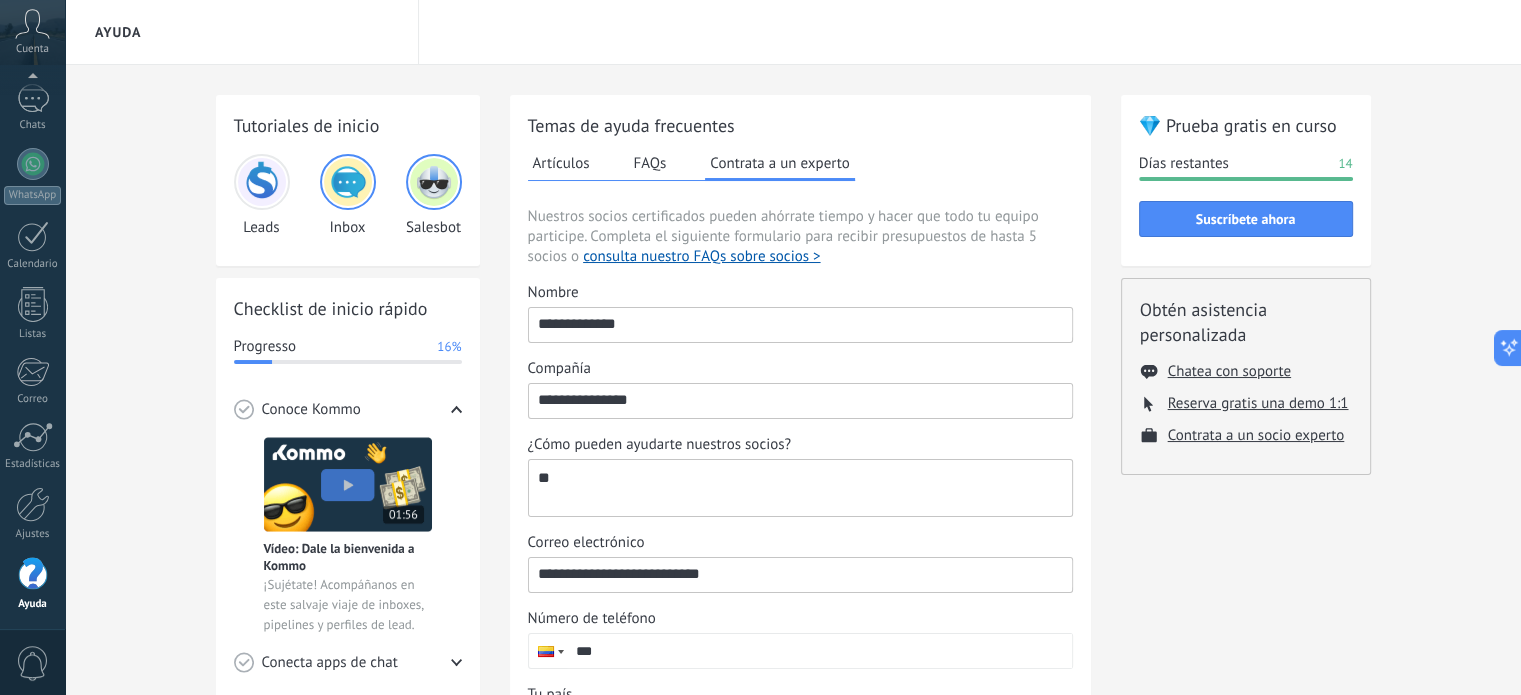 type on "*" 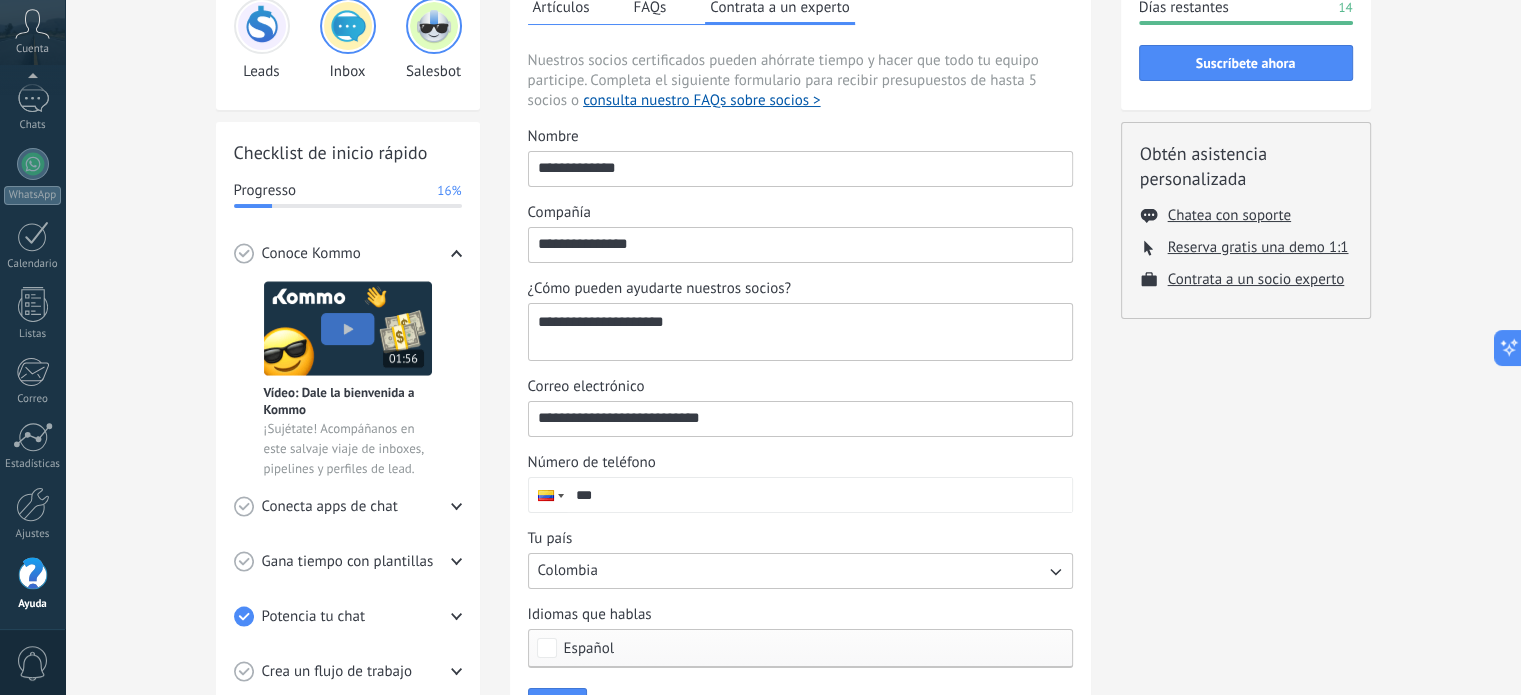 scroll, scrollTop: 160, scrollLeft: 0, axis: vertical 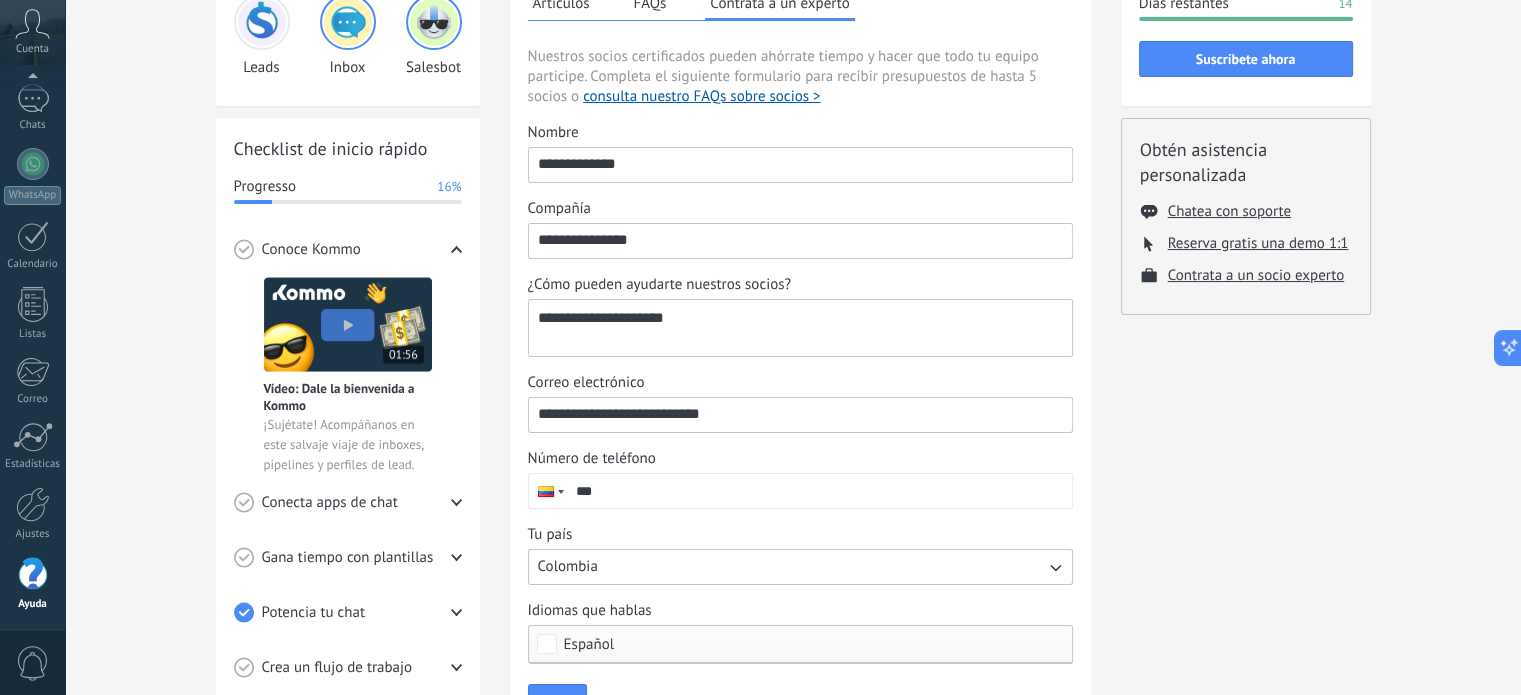 type on "**********" 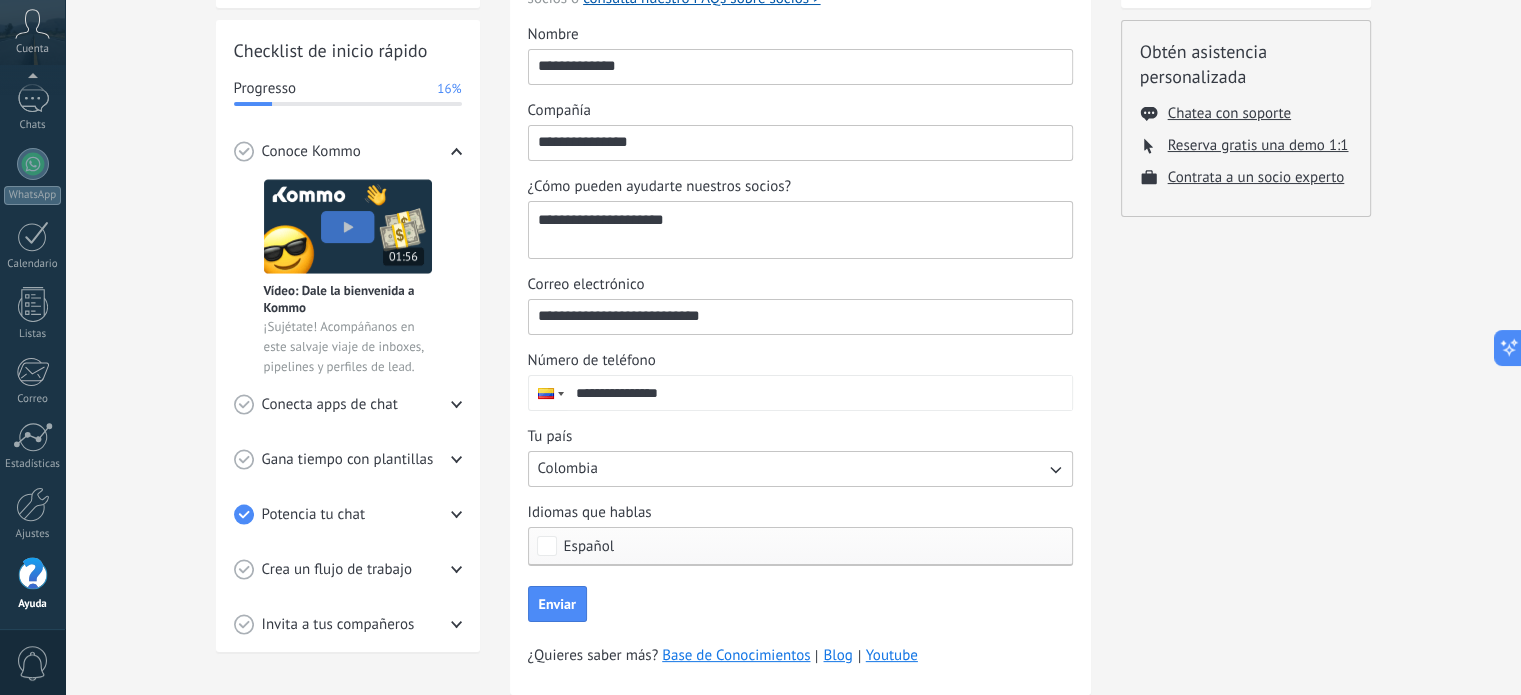 scroll, scrollTop: 262, scrollLeft: 0, axis: vertical 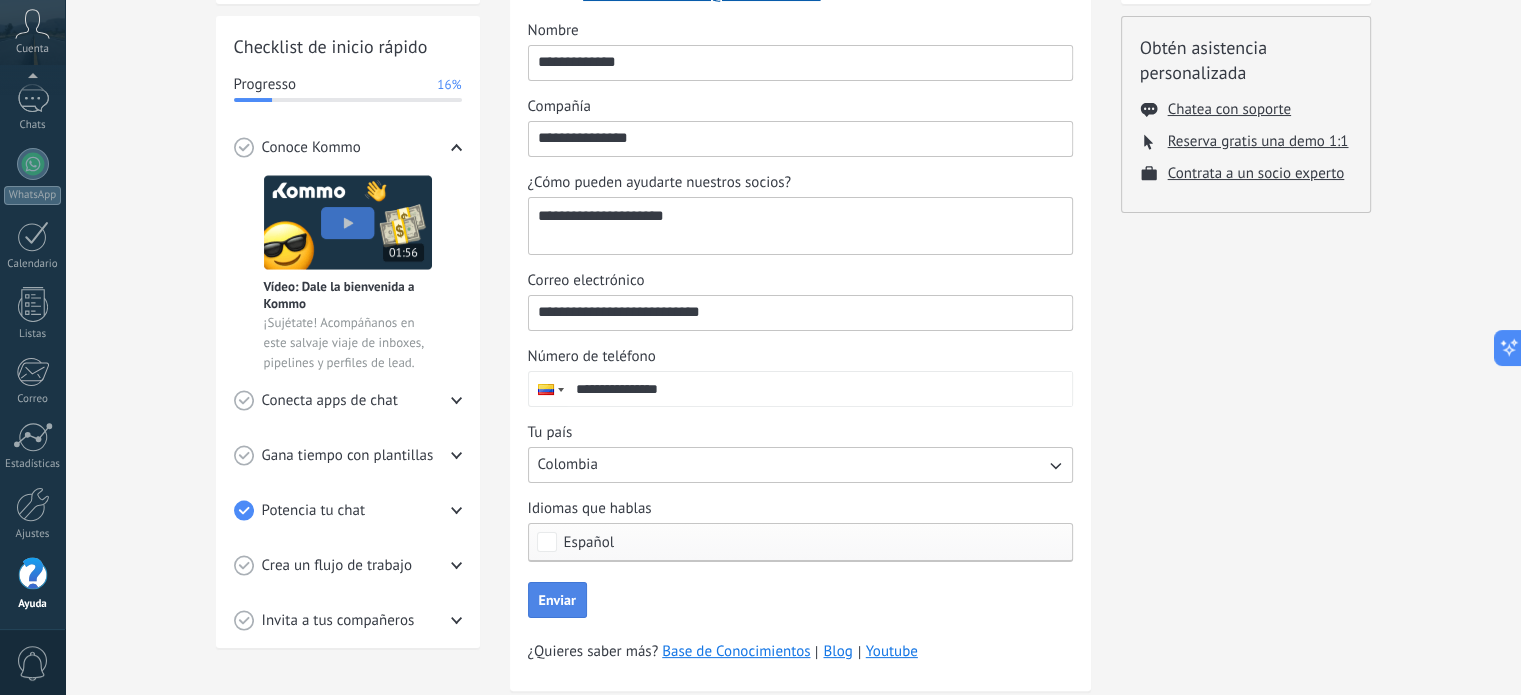 type on "**********" 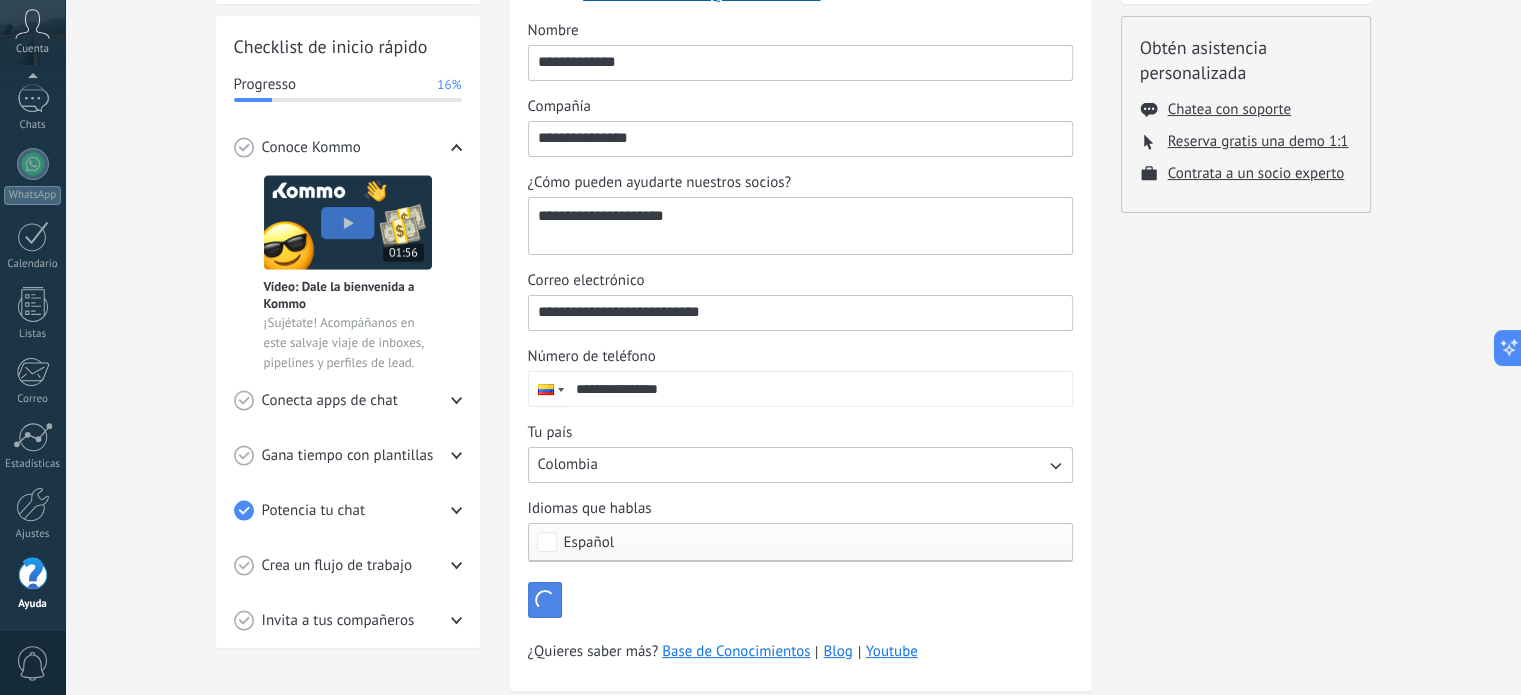 type on "**********" 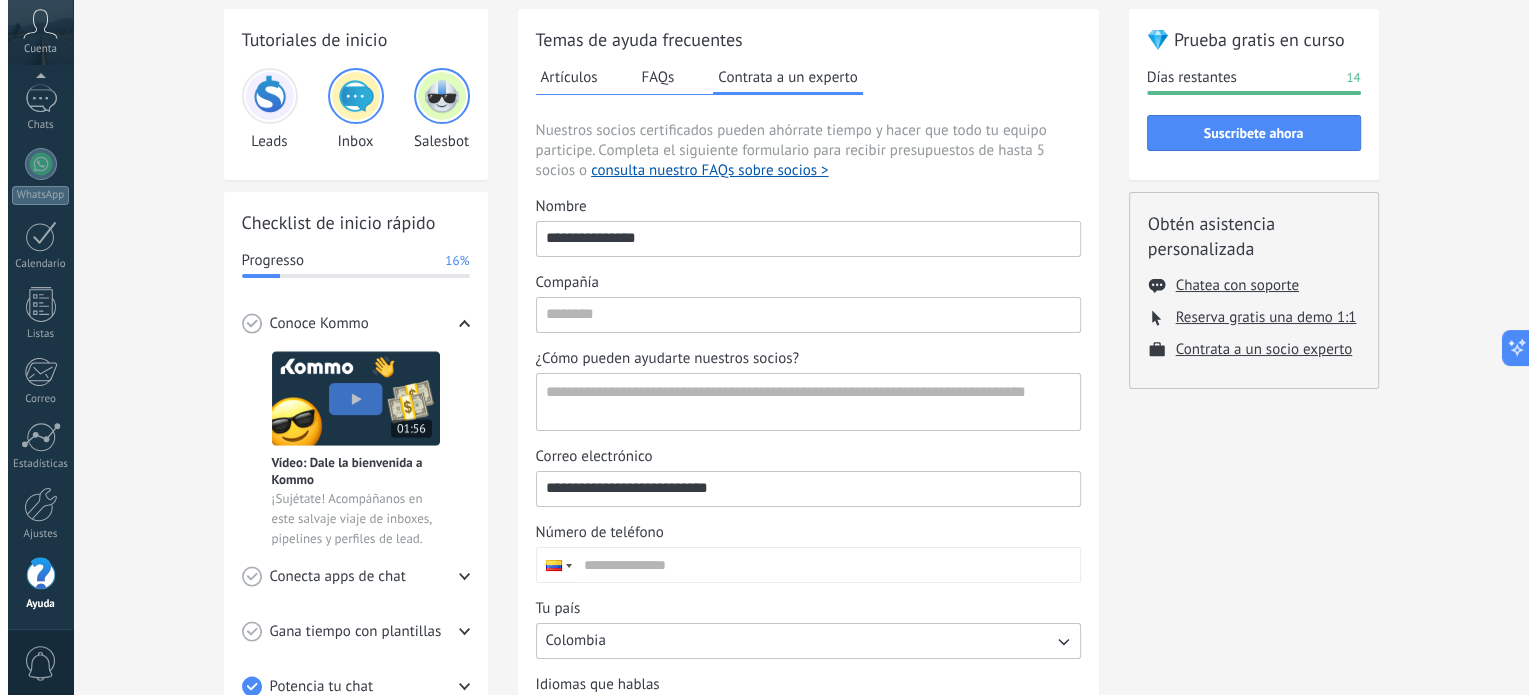 scroll, scrollTop: 0, scrollLeft: 0, axis: both 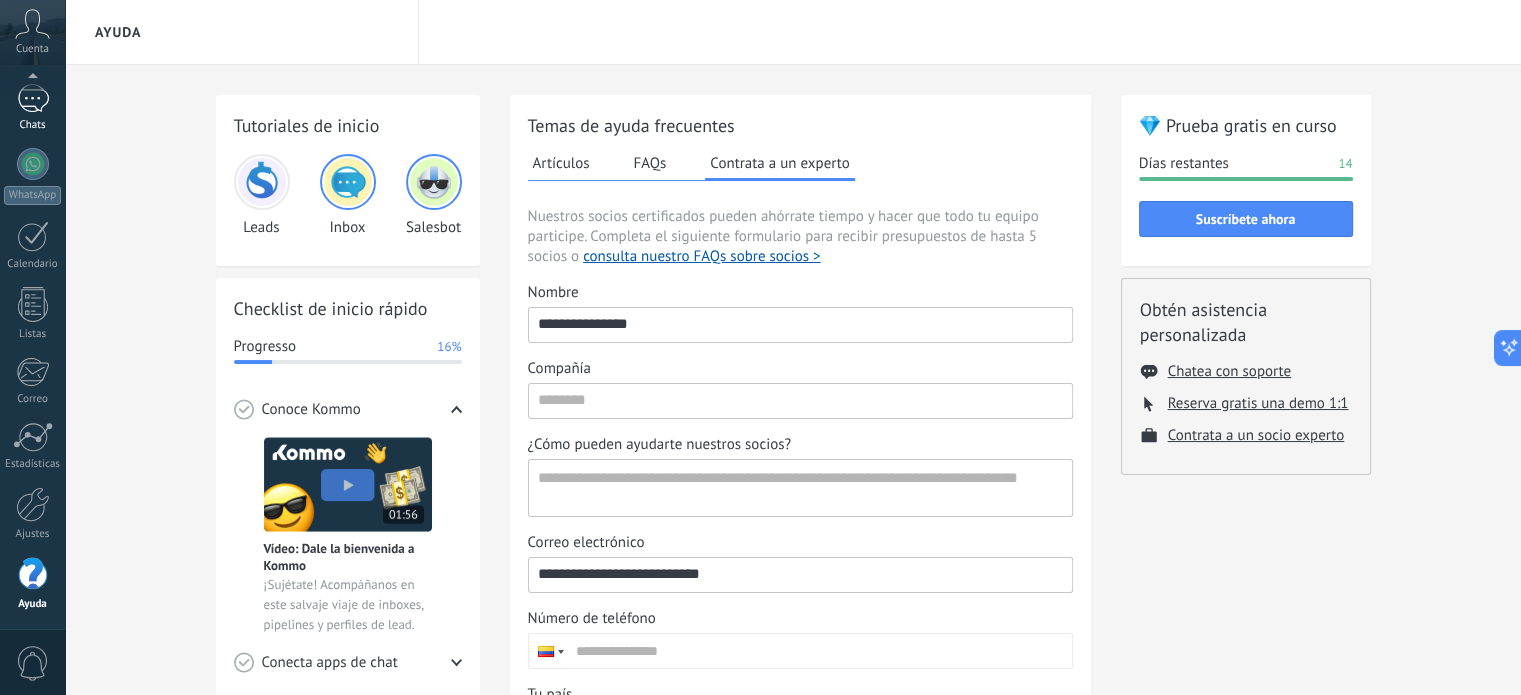 click on "1" at bounding box center (33, 98) 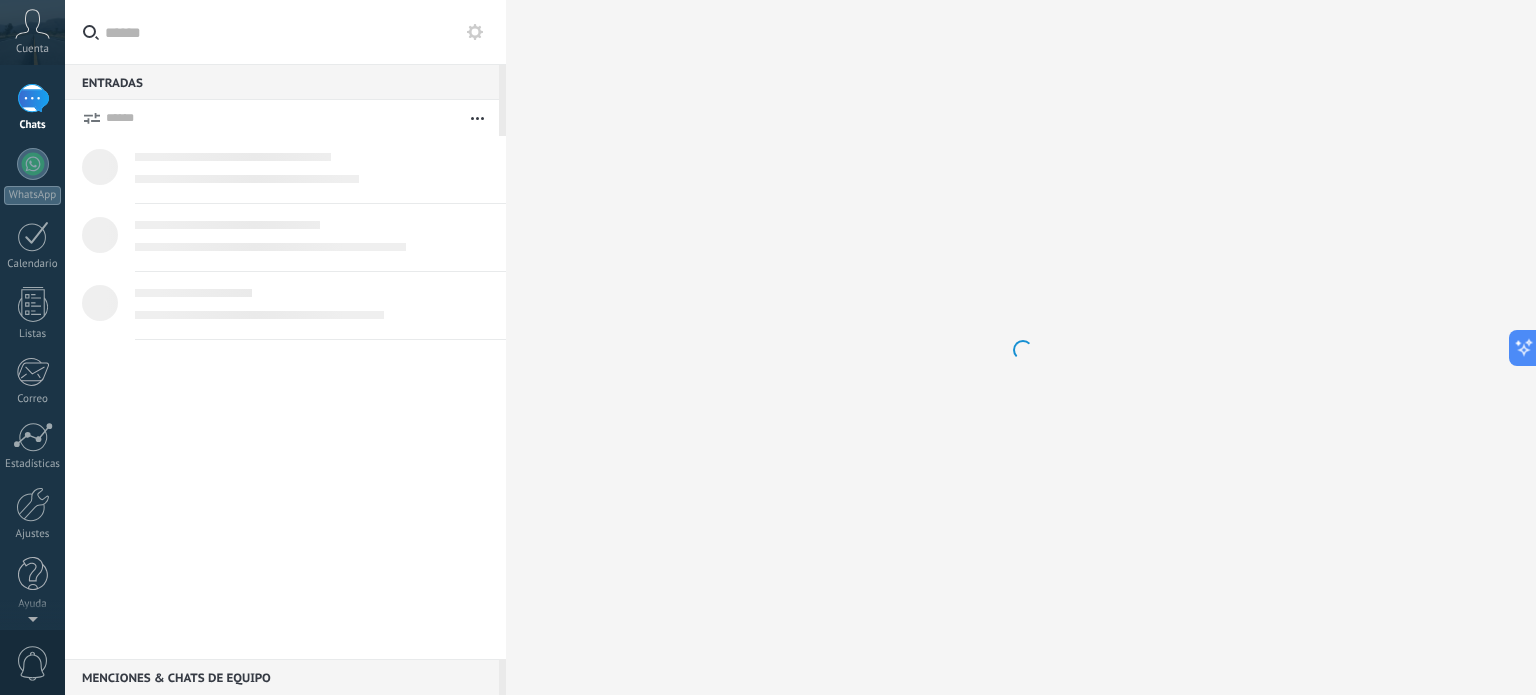 scroll, scrollTop: 0, scrollLeft: 0, axis: both 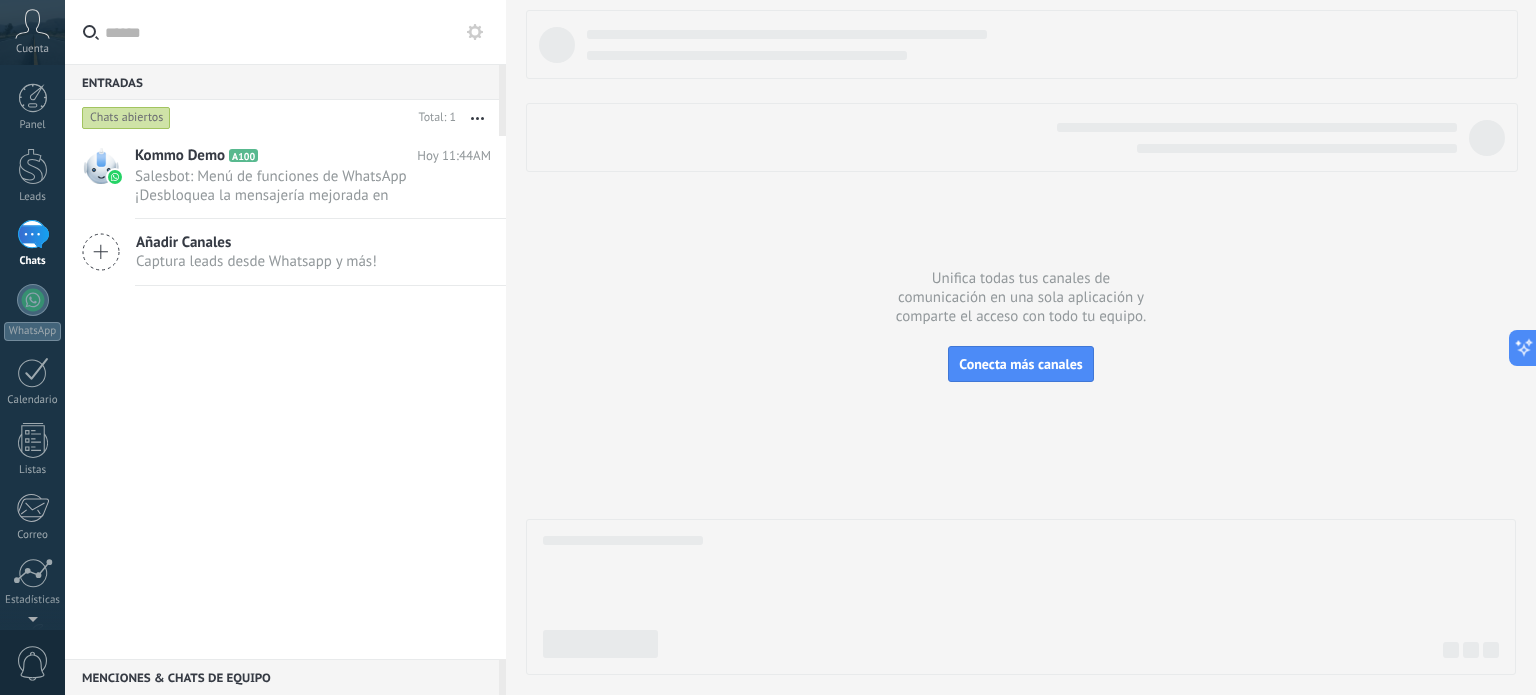 click 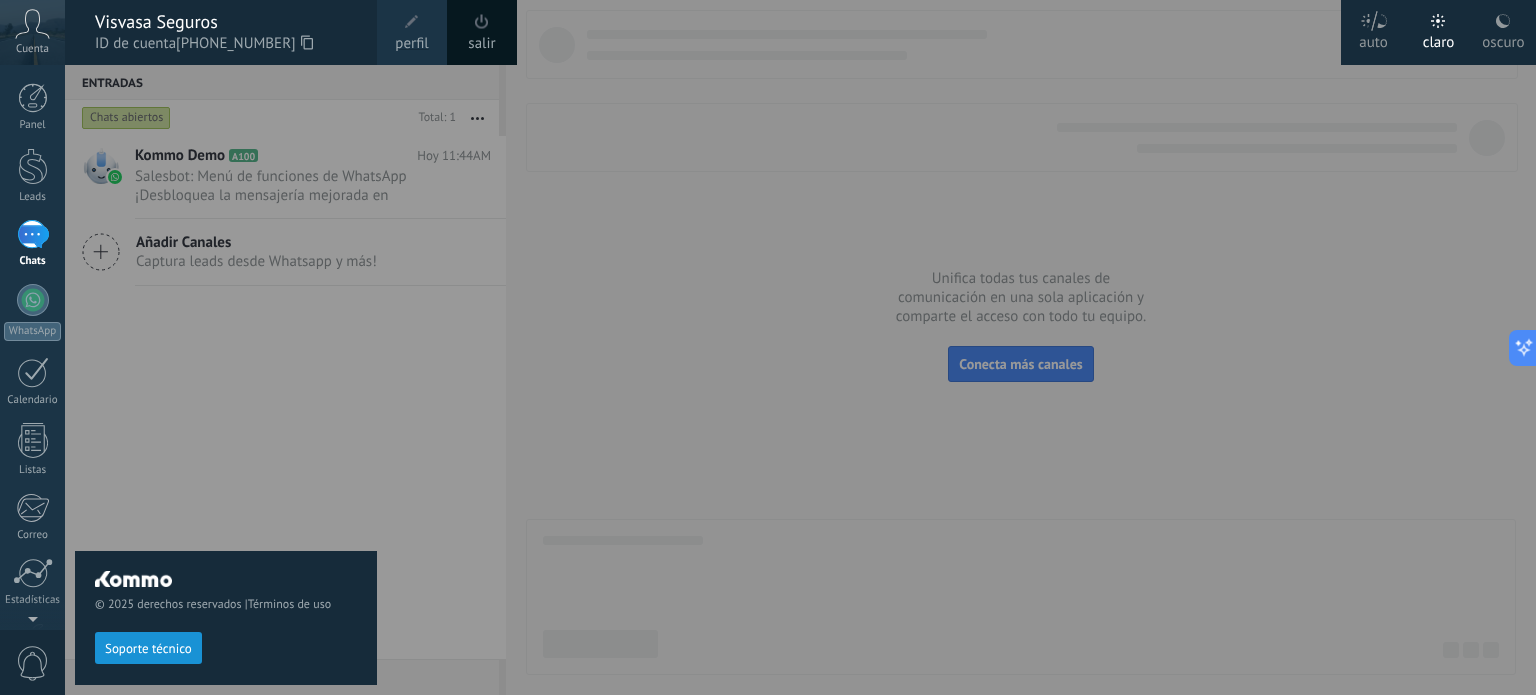 click on "©  2025  derechos reservados |  Términos de uso
Soporte técnico" at bounding box center [226, 380] 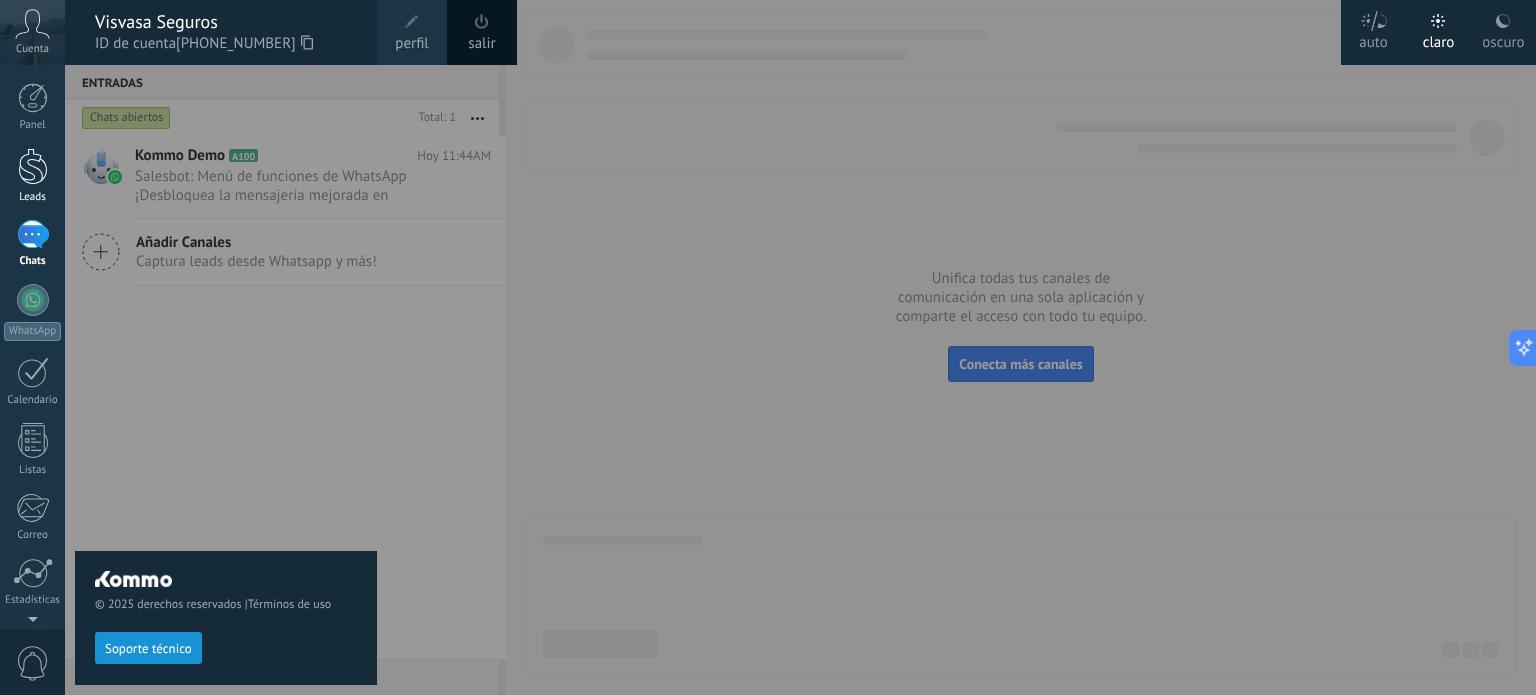 click at bounding box center (33, 166) 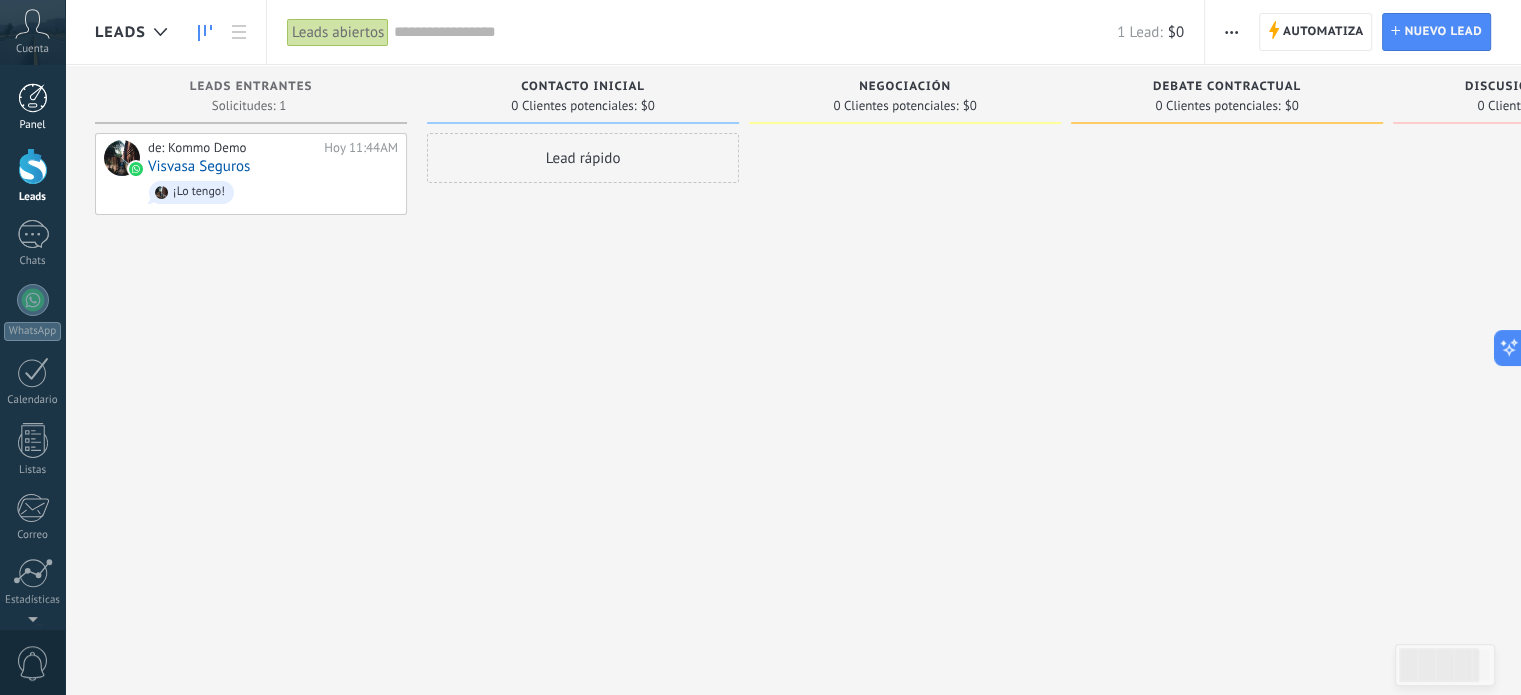 click at bounding box center (33, 98) 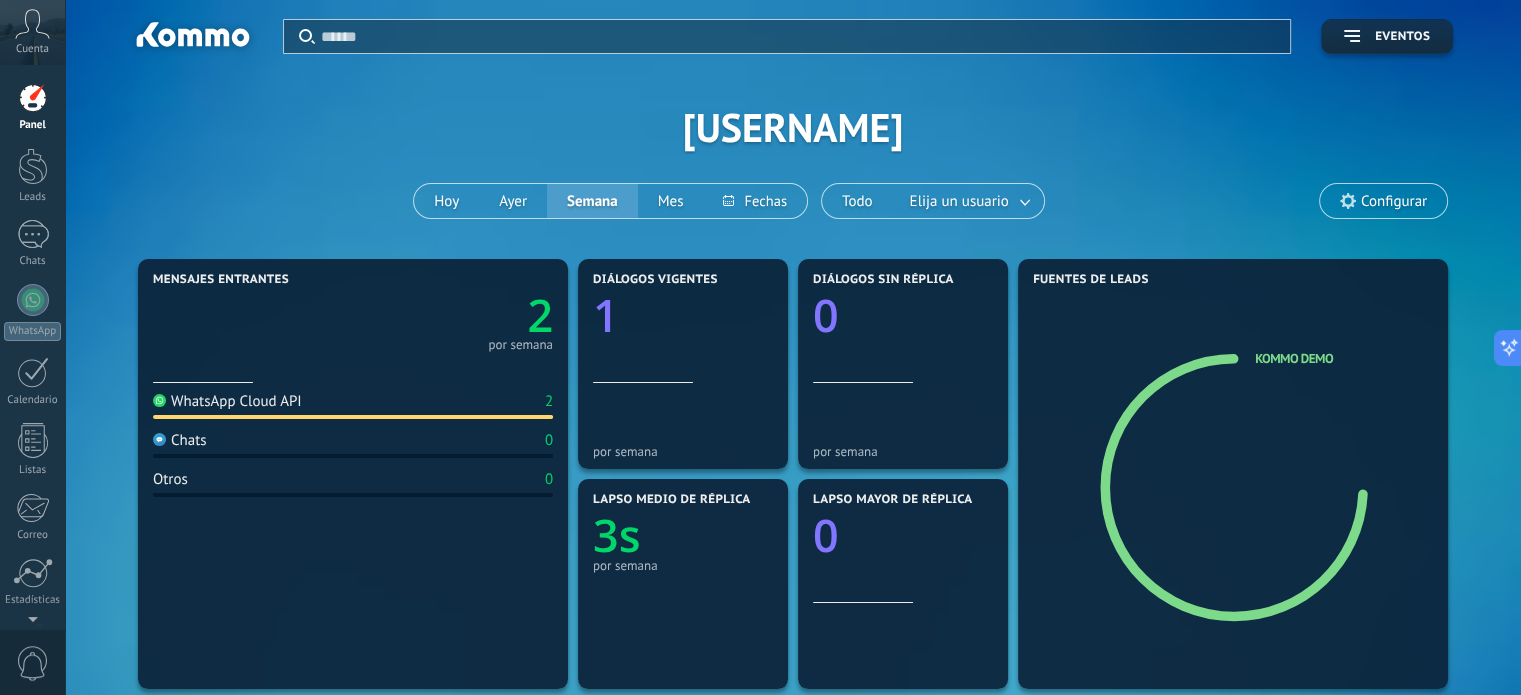 click on "WhatsApp Cloud API" at bounding box center (227, 401) 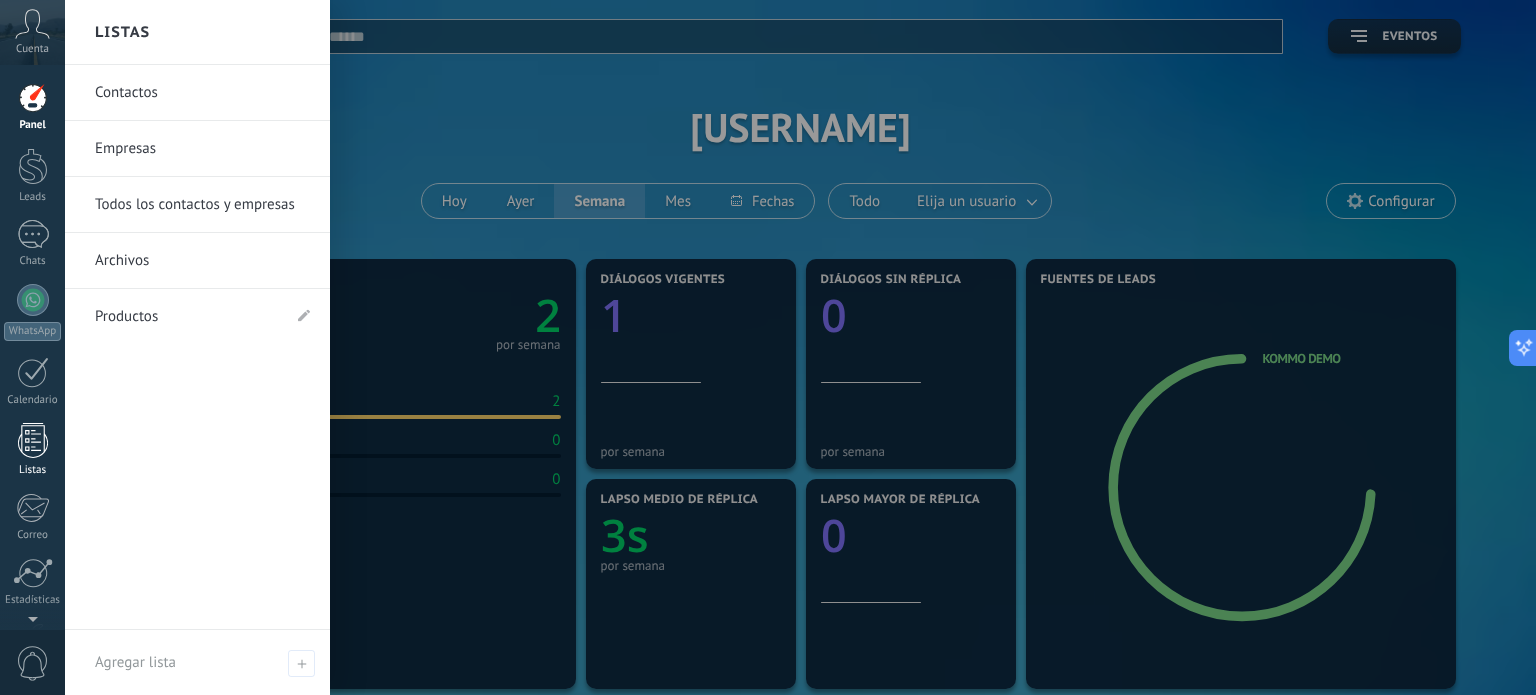 click at bounding box center (33, 440) 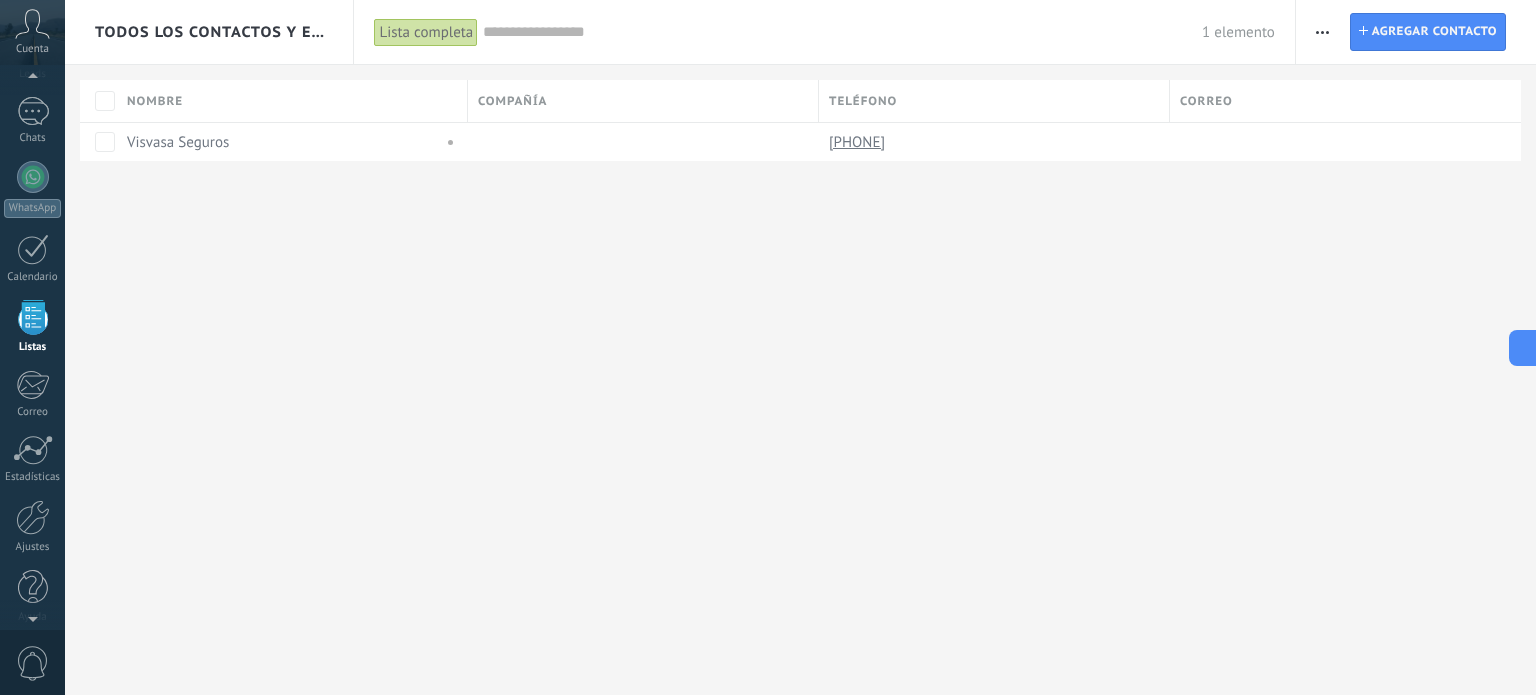 scroll, scrollTop: 136, scrollLeft: 0, axis: vertical 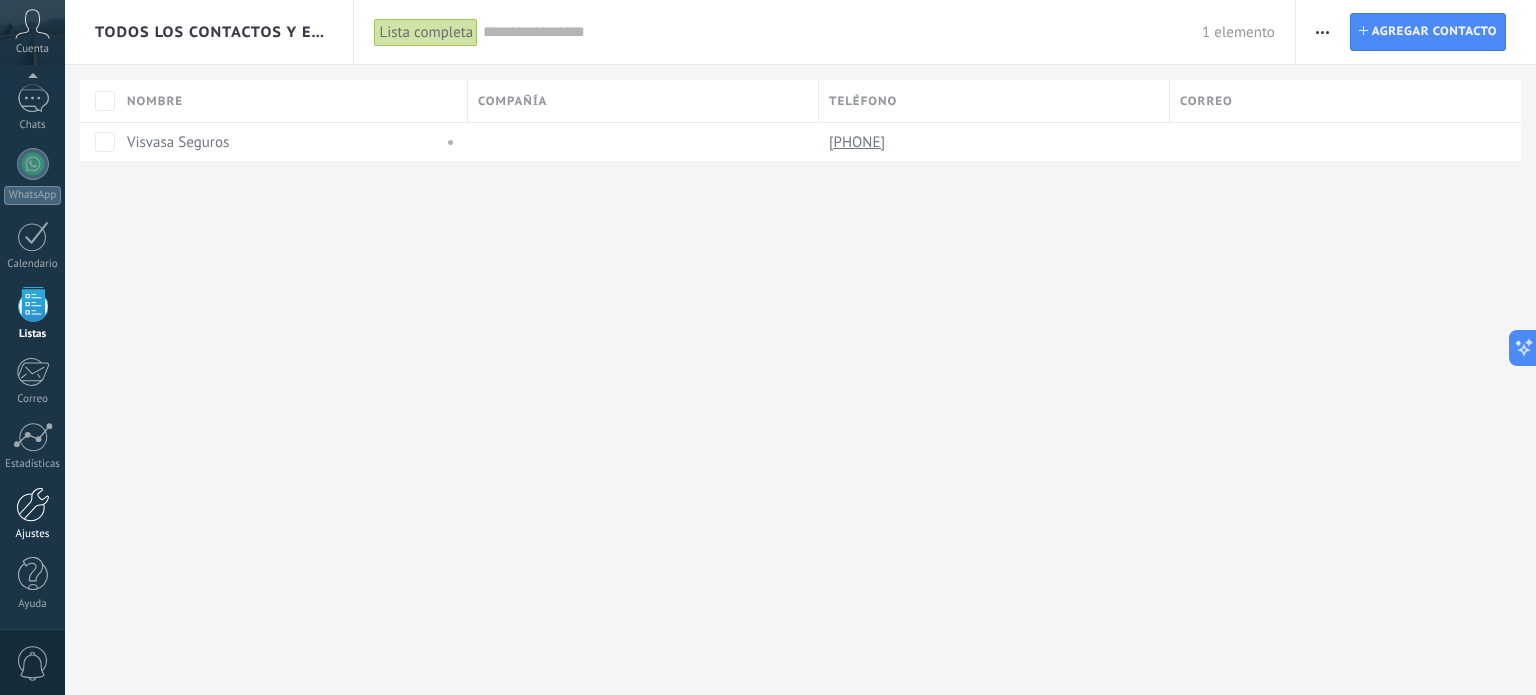 click at bounding box center [33, 504] 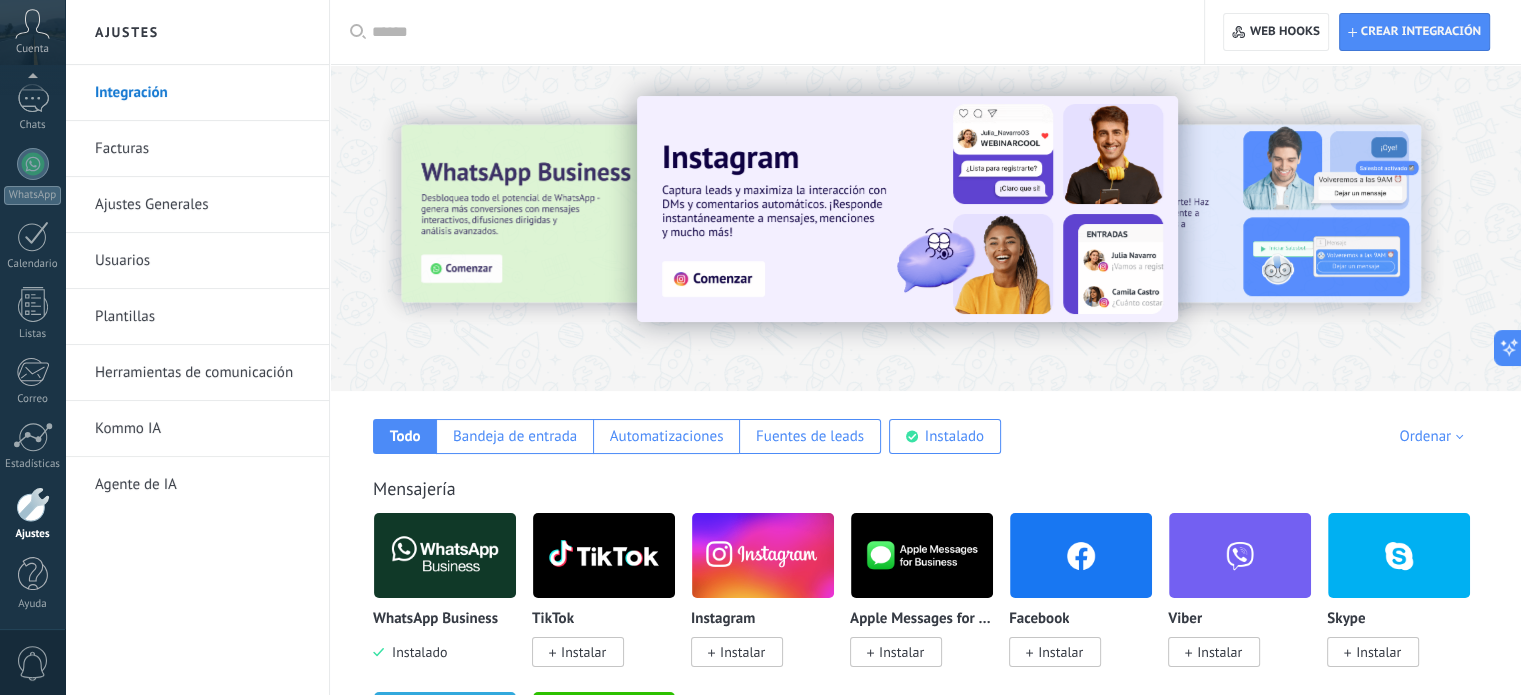 click on "Usuarios" at bounding box center [202, 261] 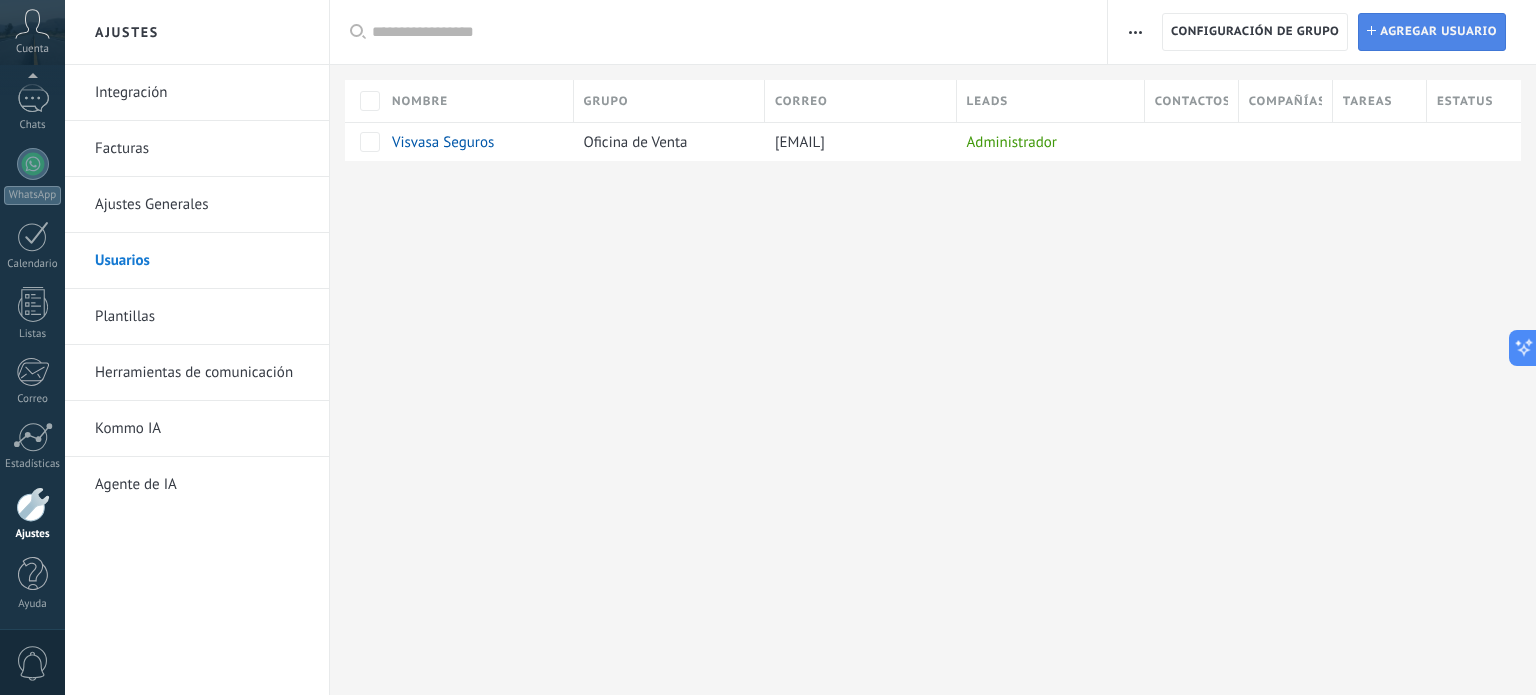 click on "Agregar usuario" at bounding box center (1438, 32) 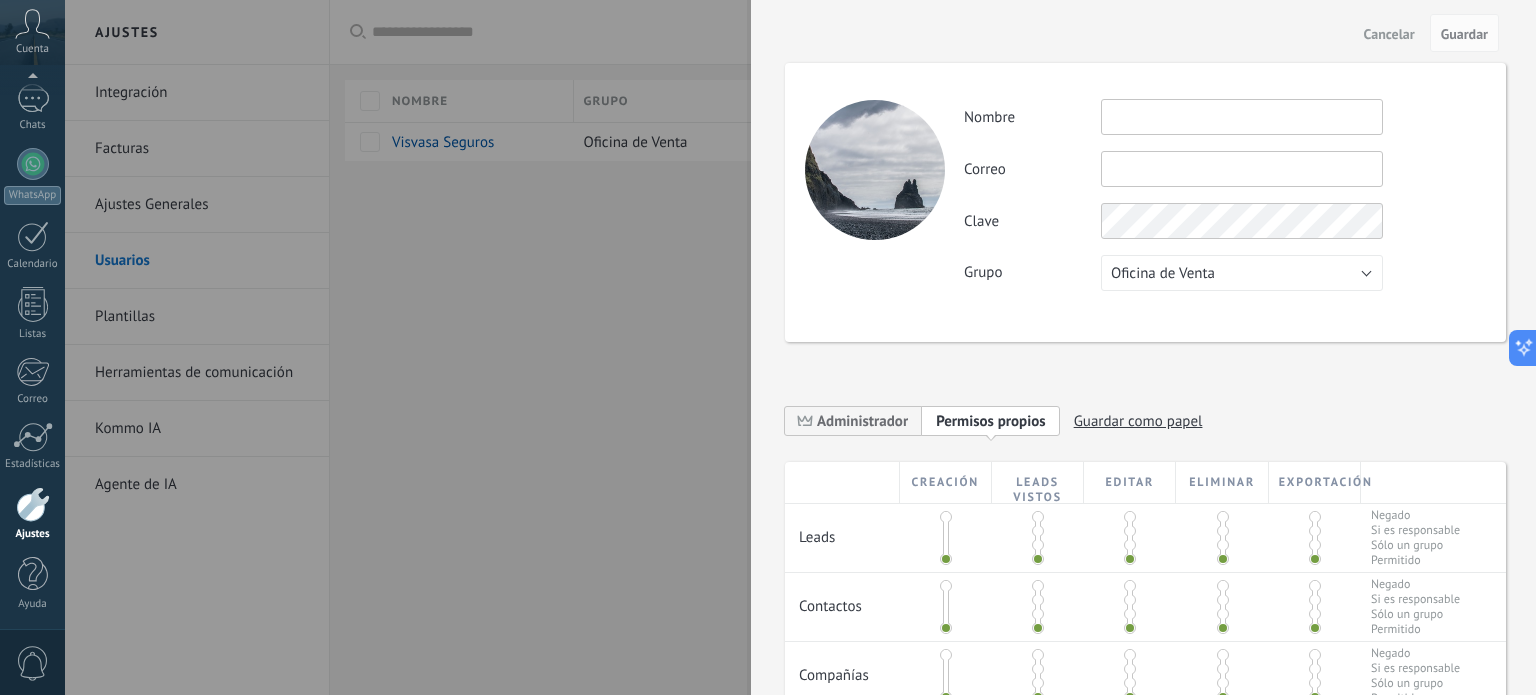 click at bounding box center (1242, 117) 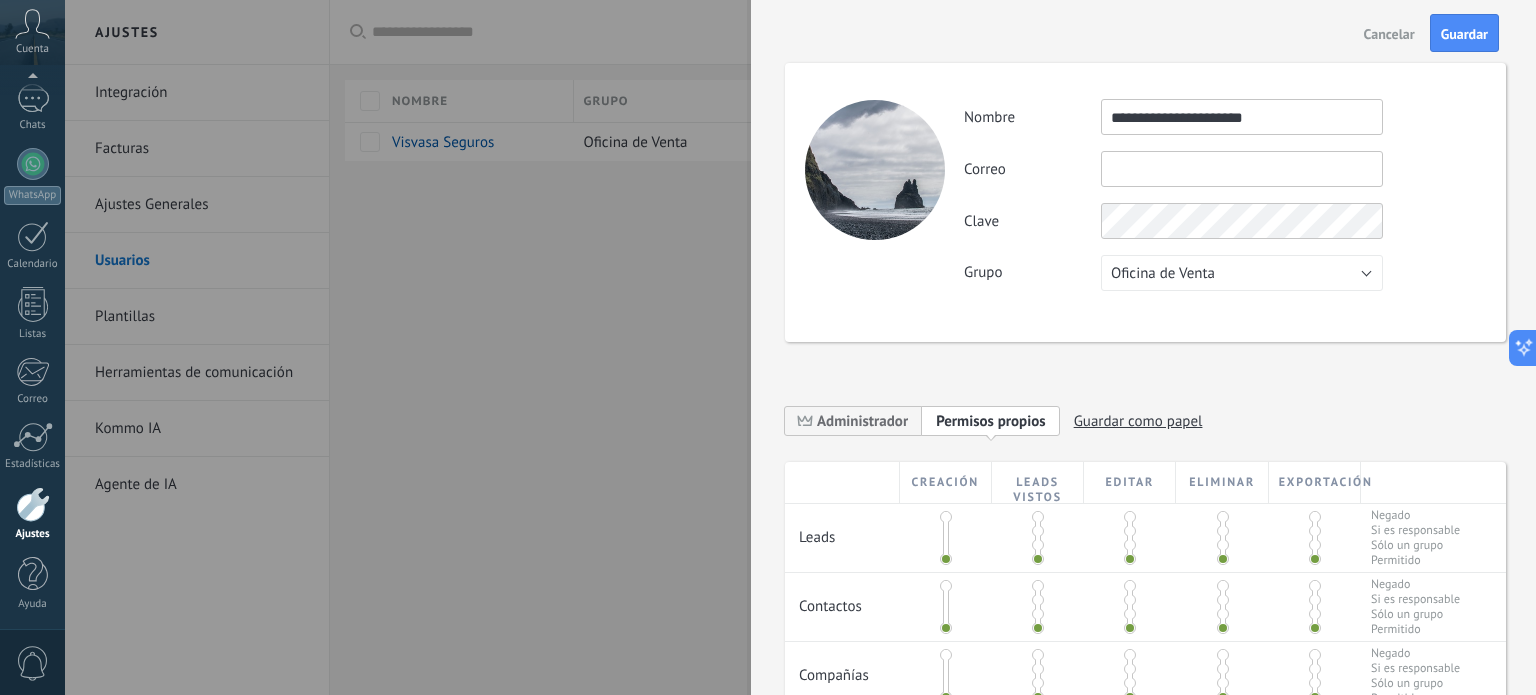 click at bounding box center (1242, 169) 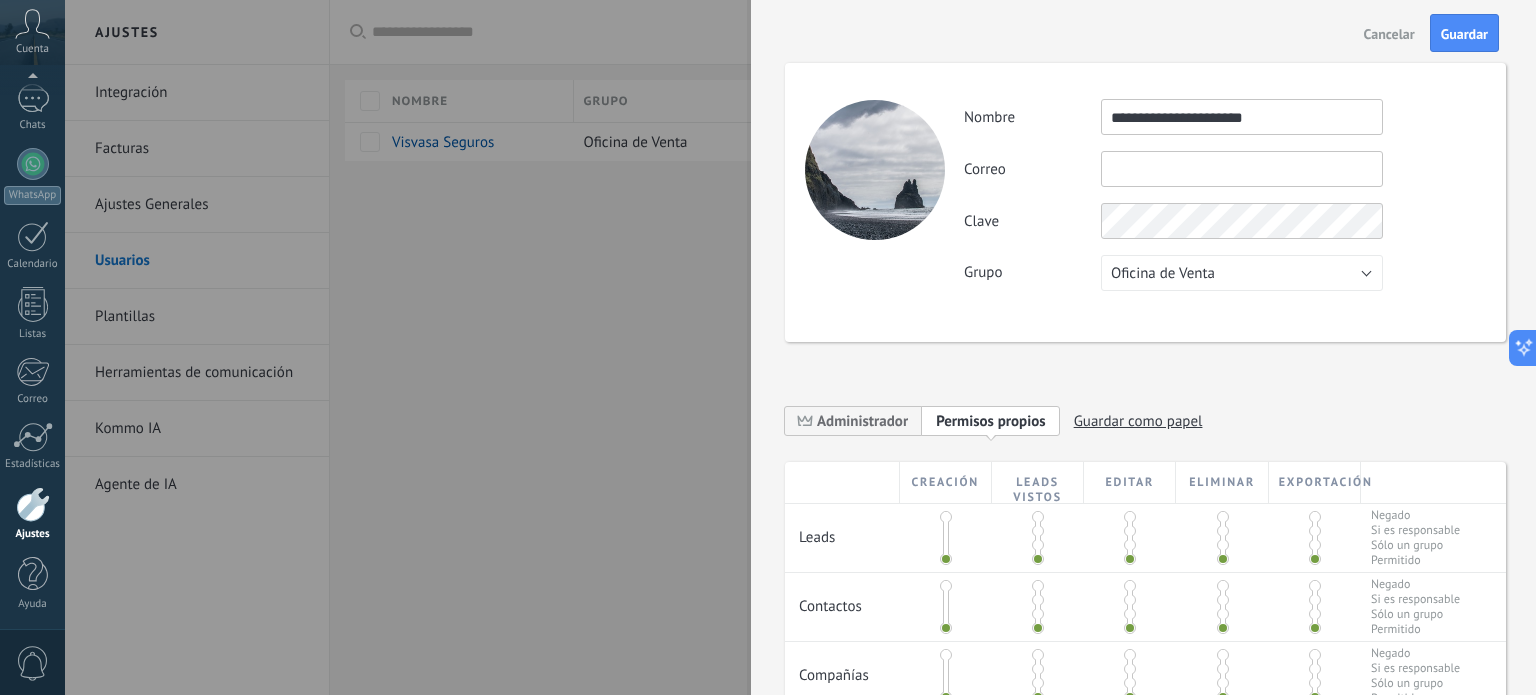 click on "**********" at bounding box center [1242, 117] 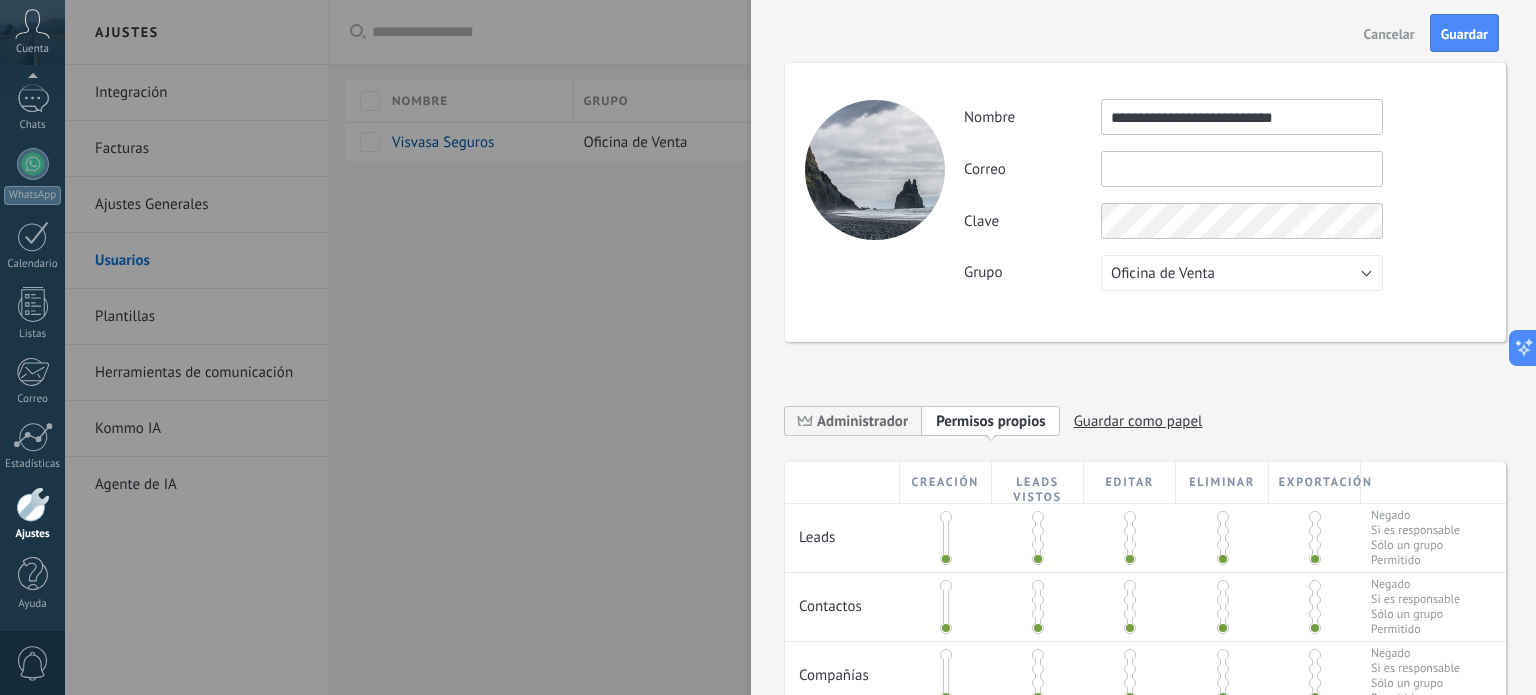 type on "**********" 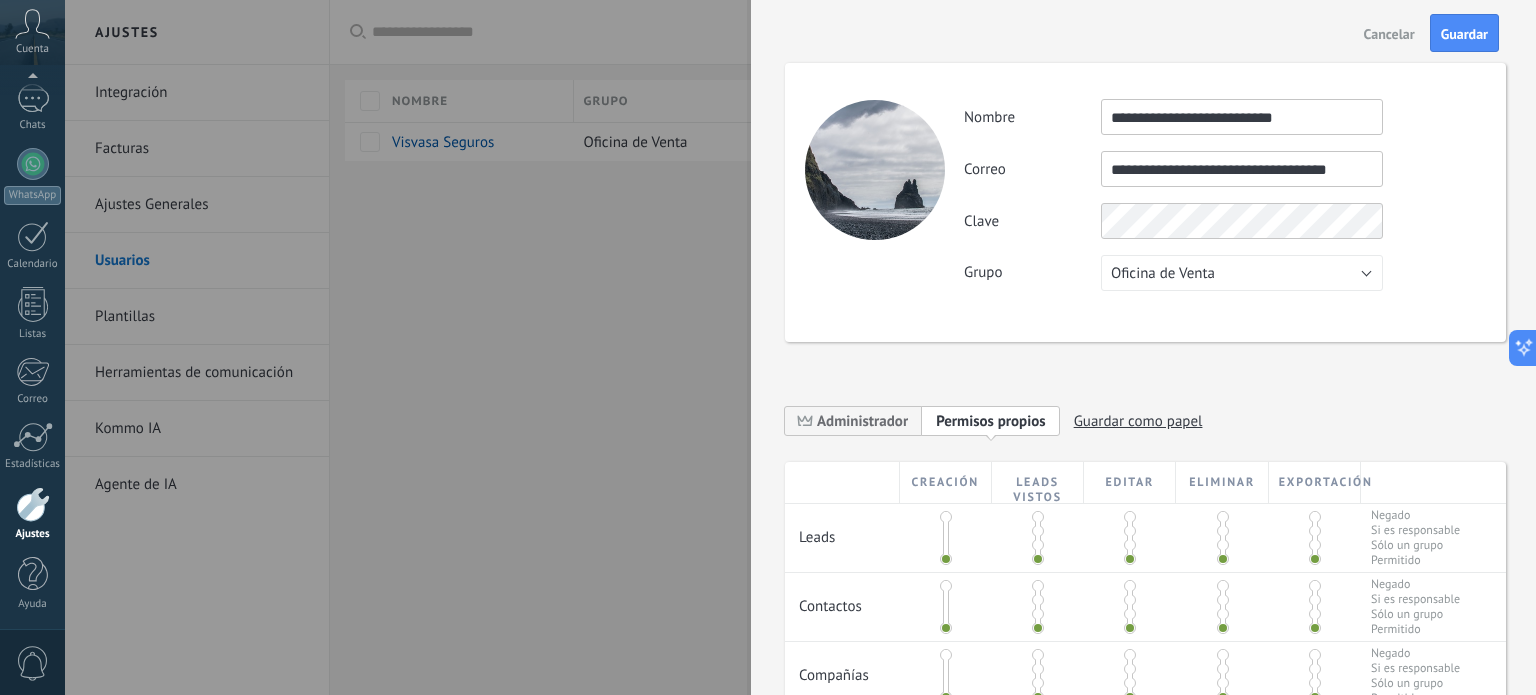type on "**********" 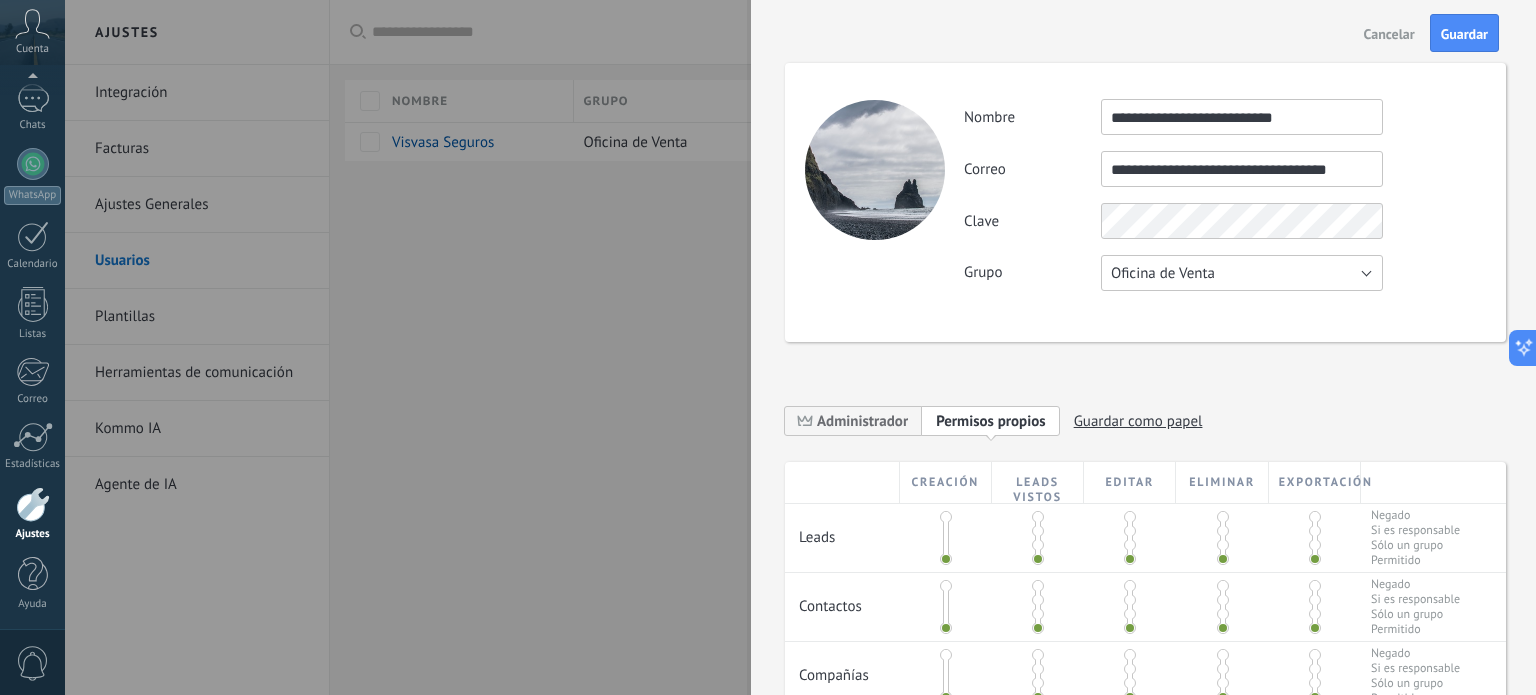 click on "Oficina de Venta" at bounding box center [1242, 273] 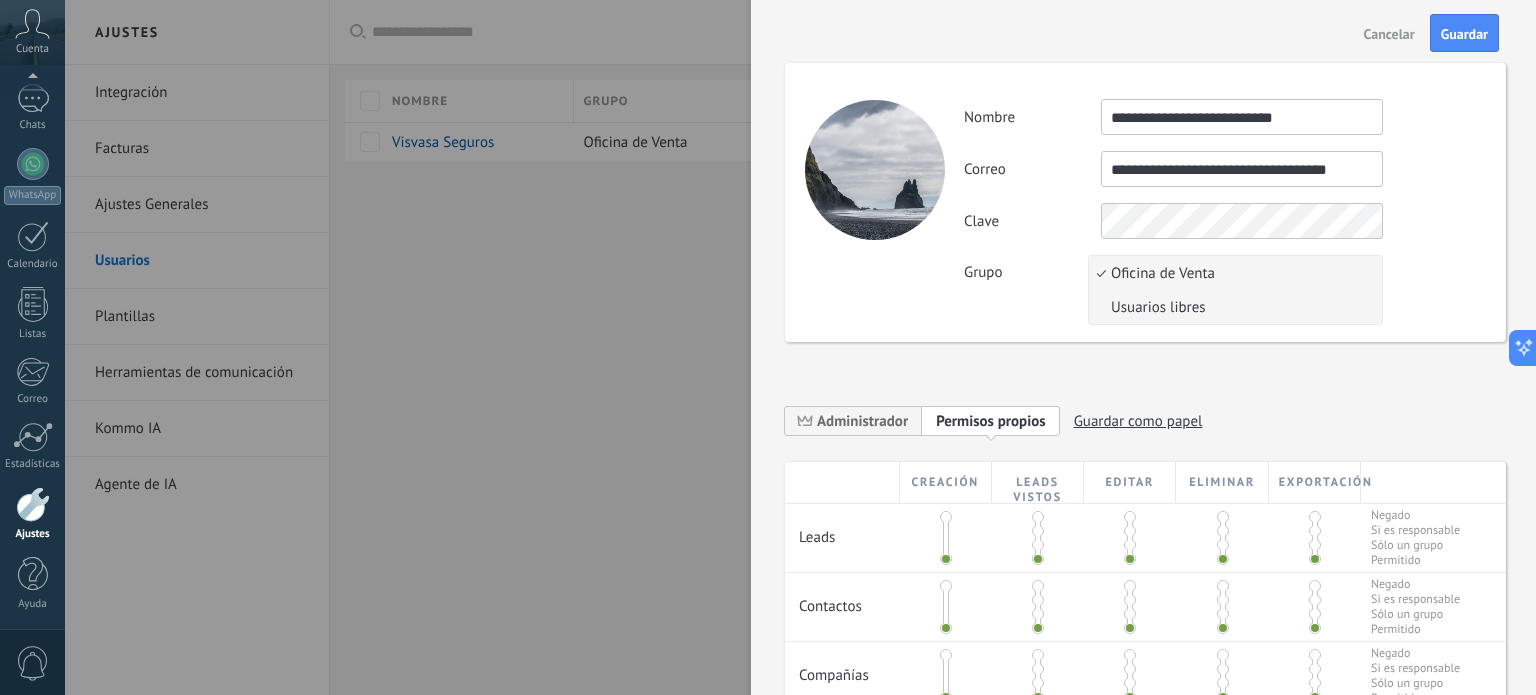 click on "Usuarios libres" at bounding box center [1232, 307] 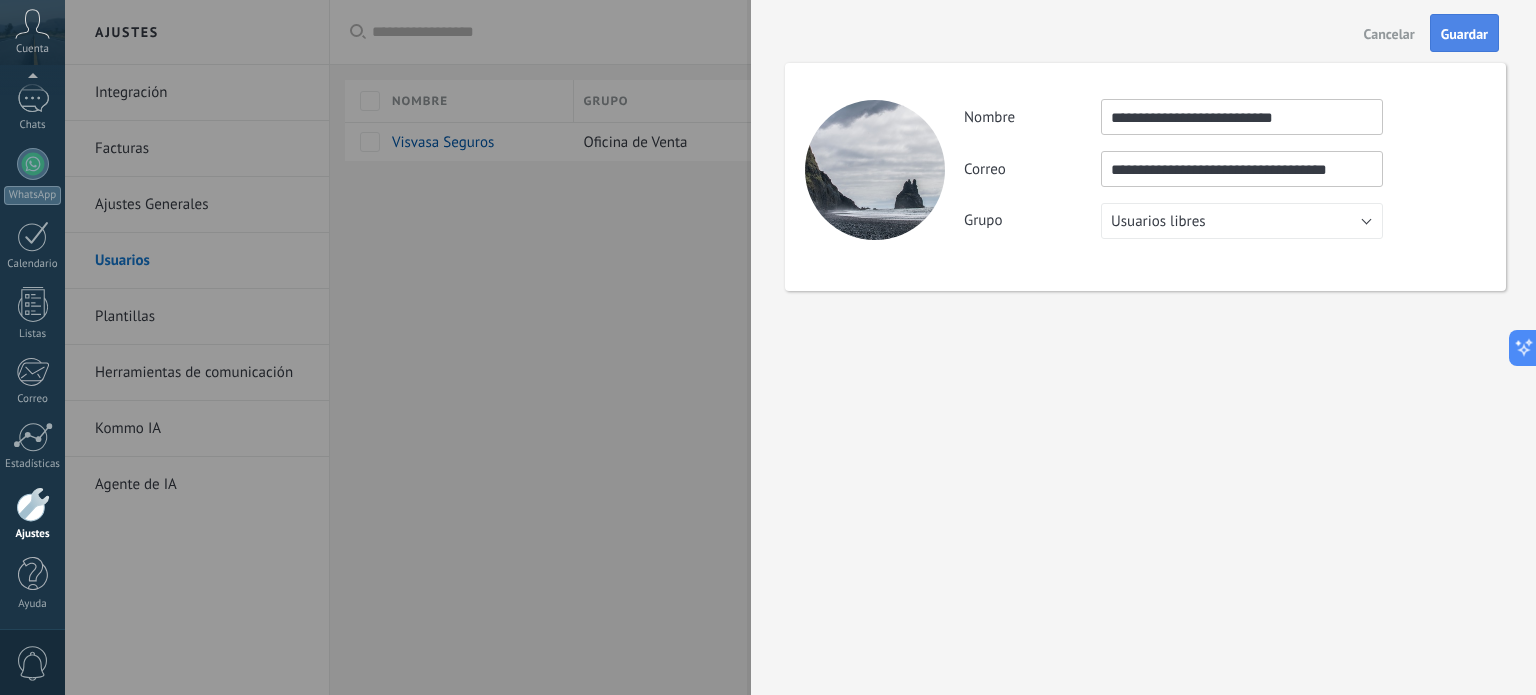 click on "Guardar" at bounding box center (1464, 33) 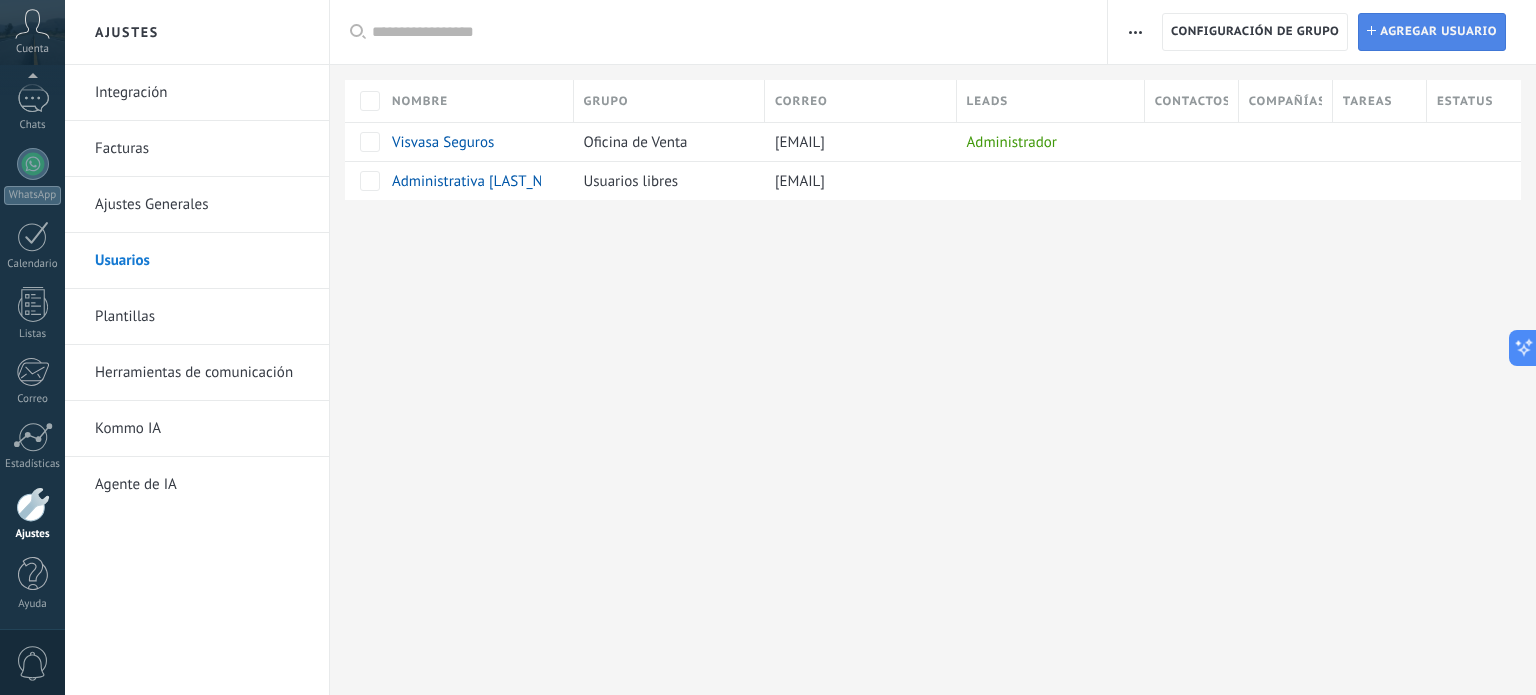 click on "Agregar usuario" at bounding box center [1438, 32] 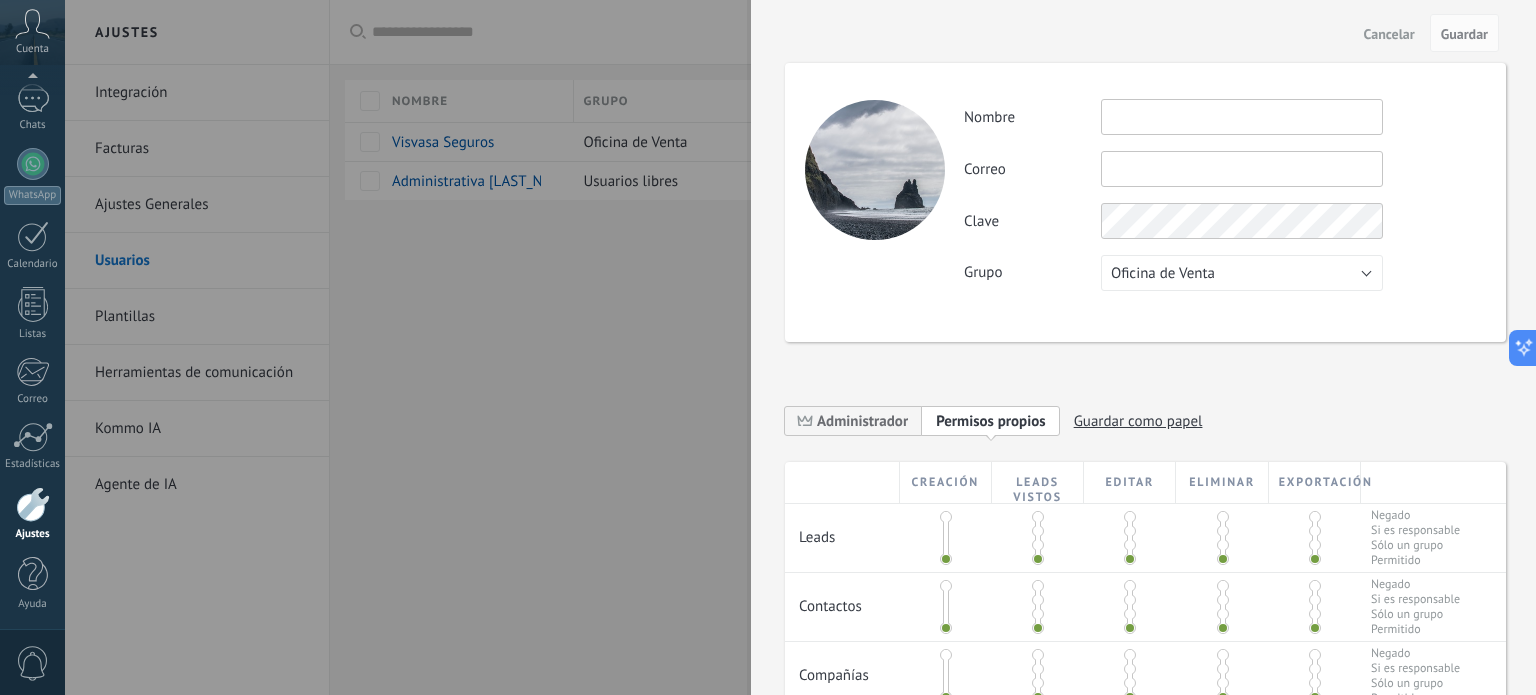 click at bounding box center (1242, 117) 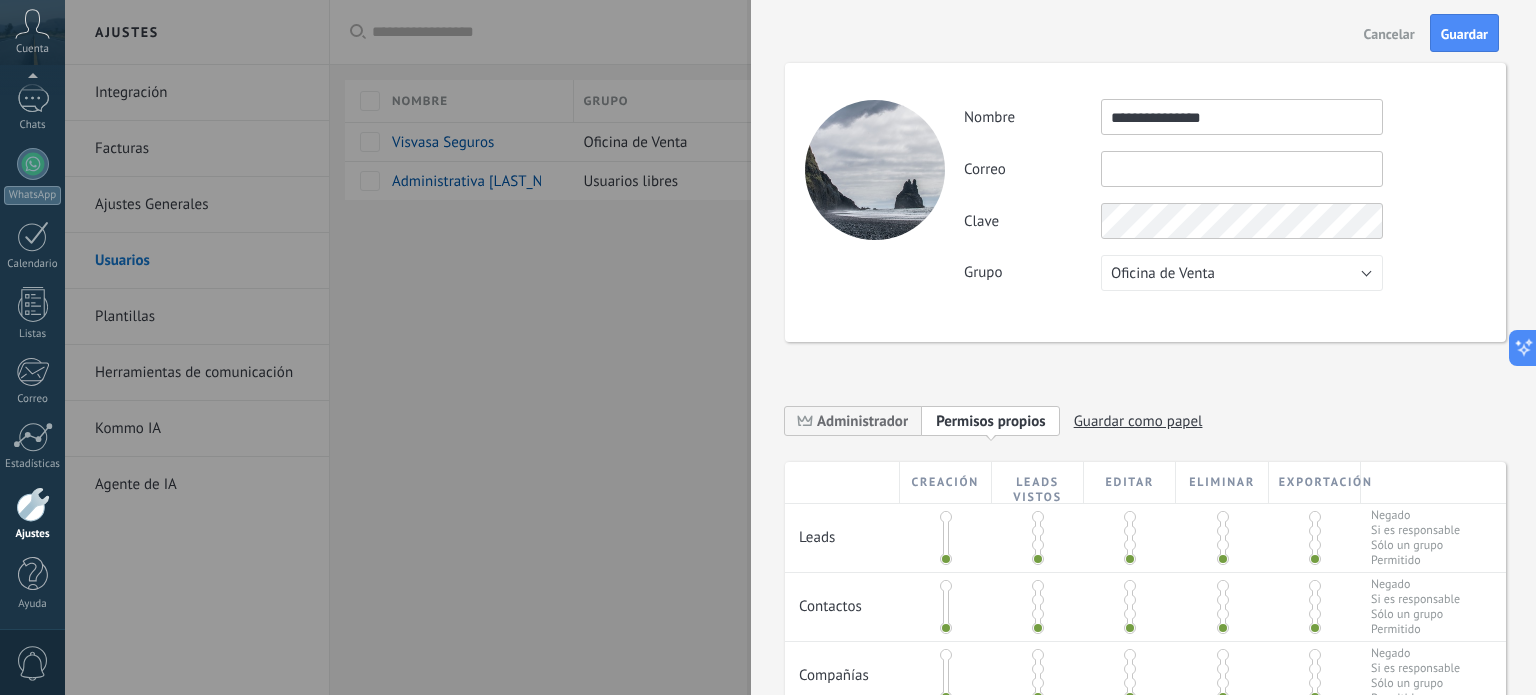 type on "**********" 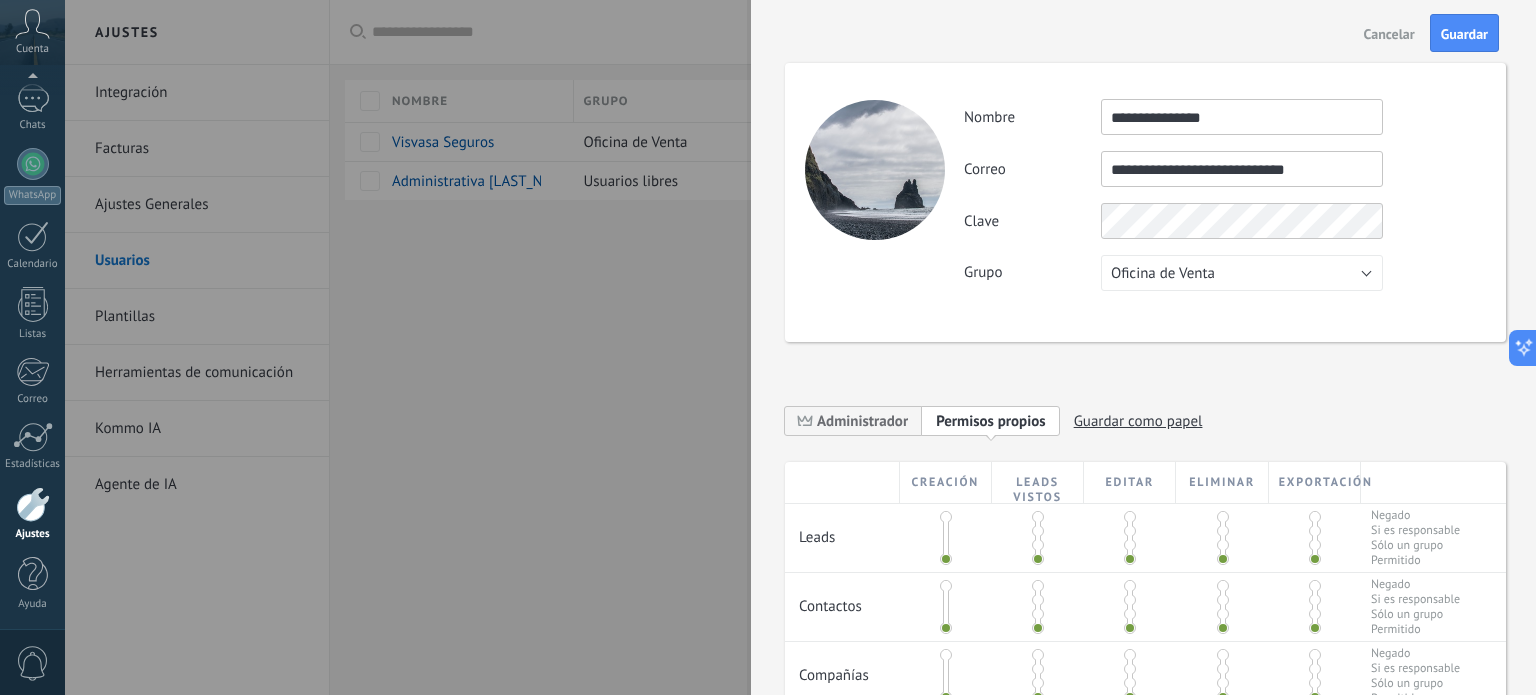 type on "**********" 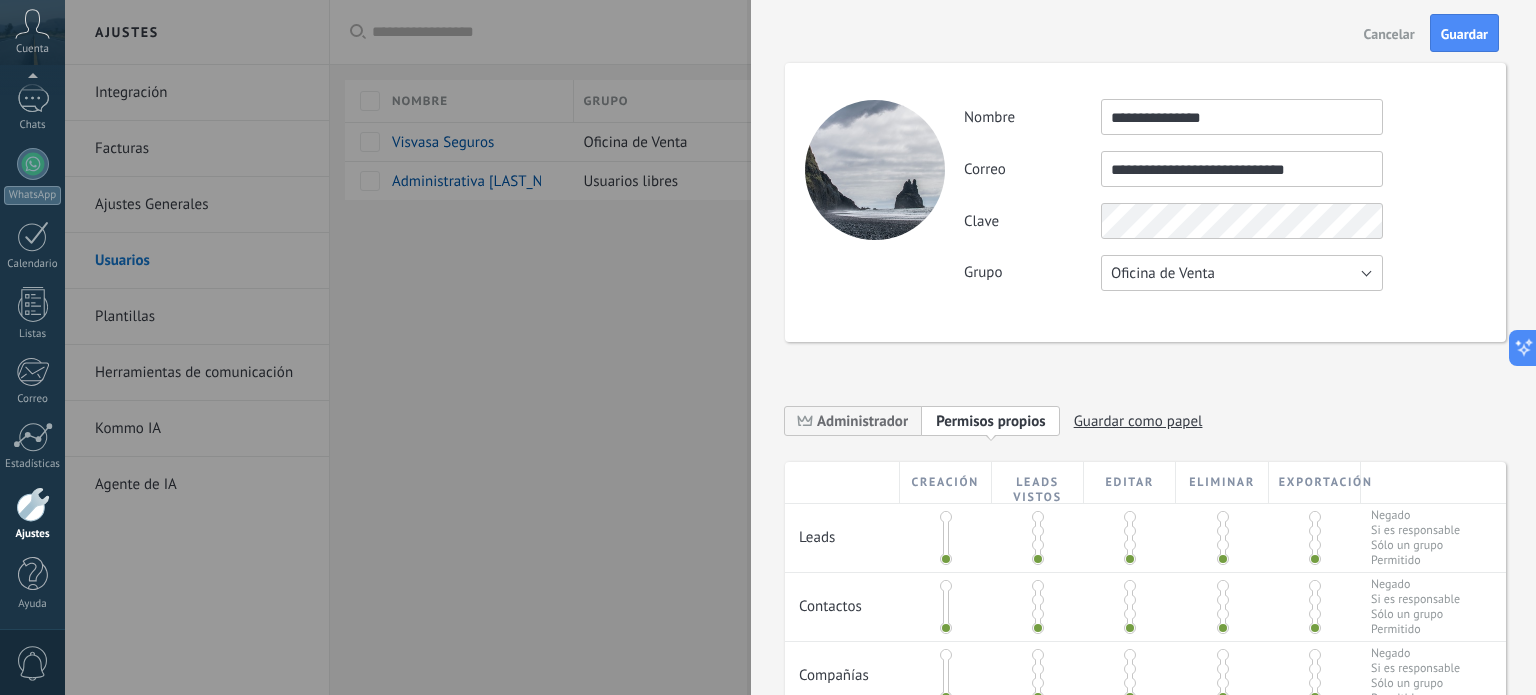 click on "Oficina de Venta" at bounding box center [1242, 273] 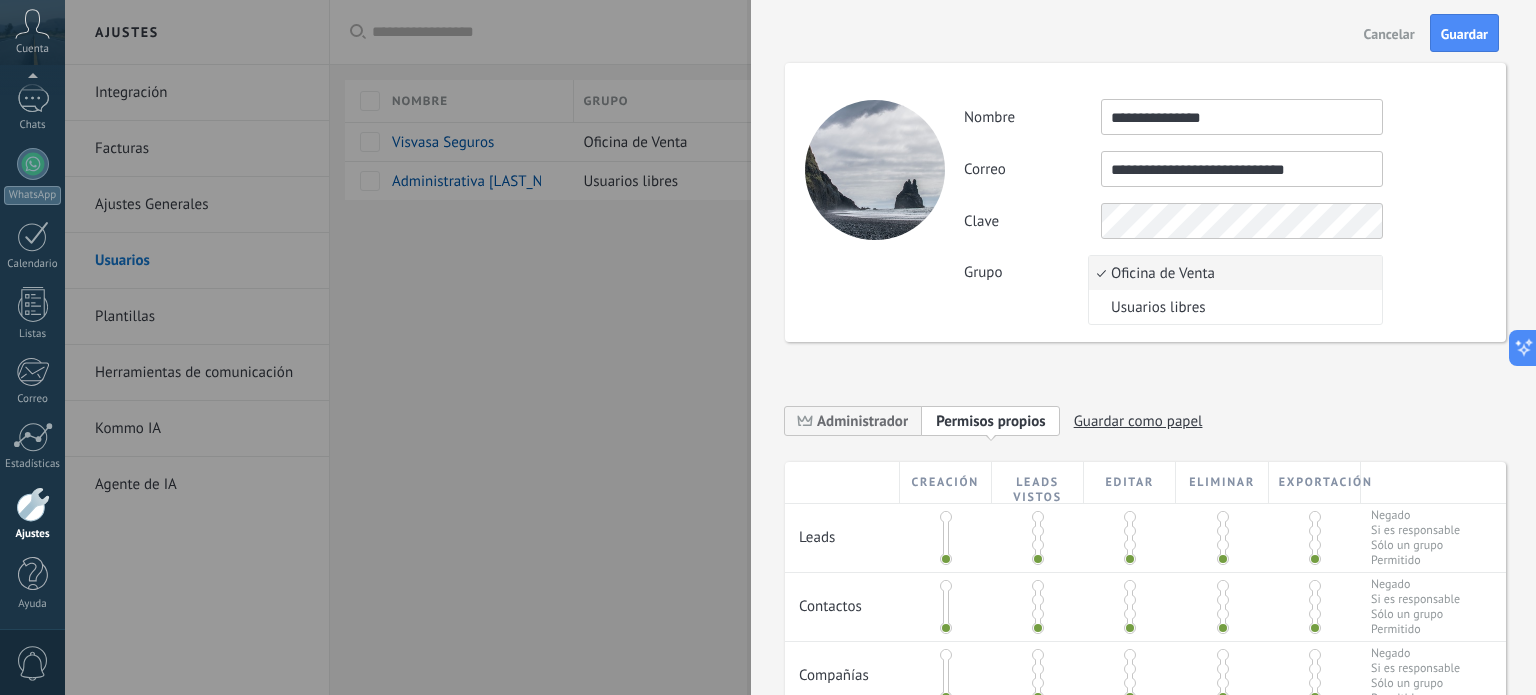 click on "Oficina de Venta" at bounding box center [1232, 273] 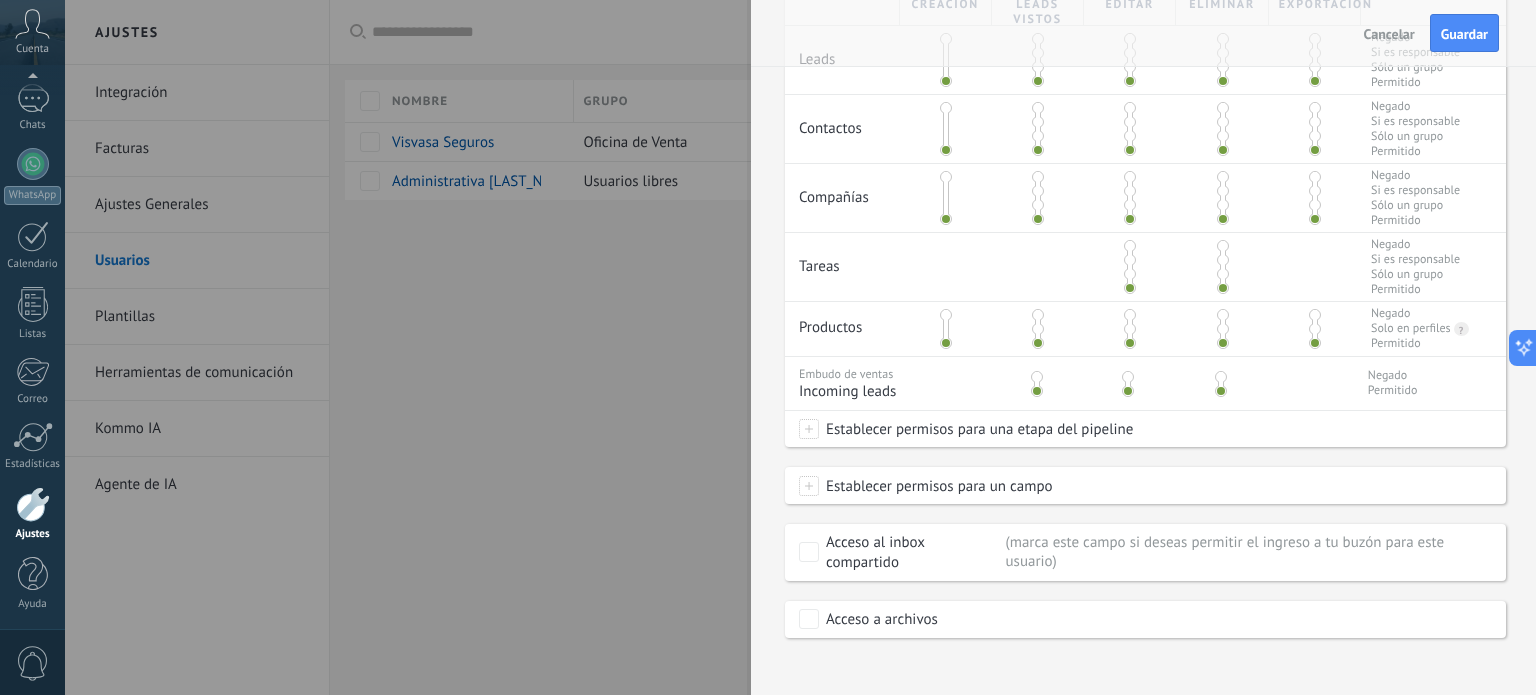 scroll, scrollTop: 492, scrollLeft: 0, axis: vertical 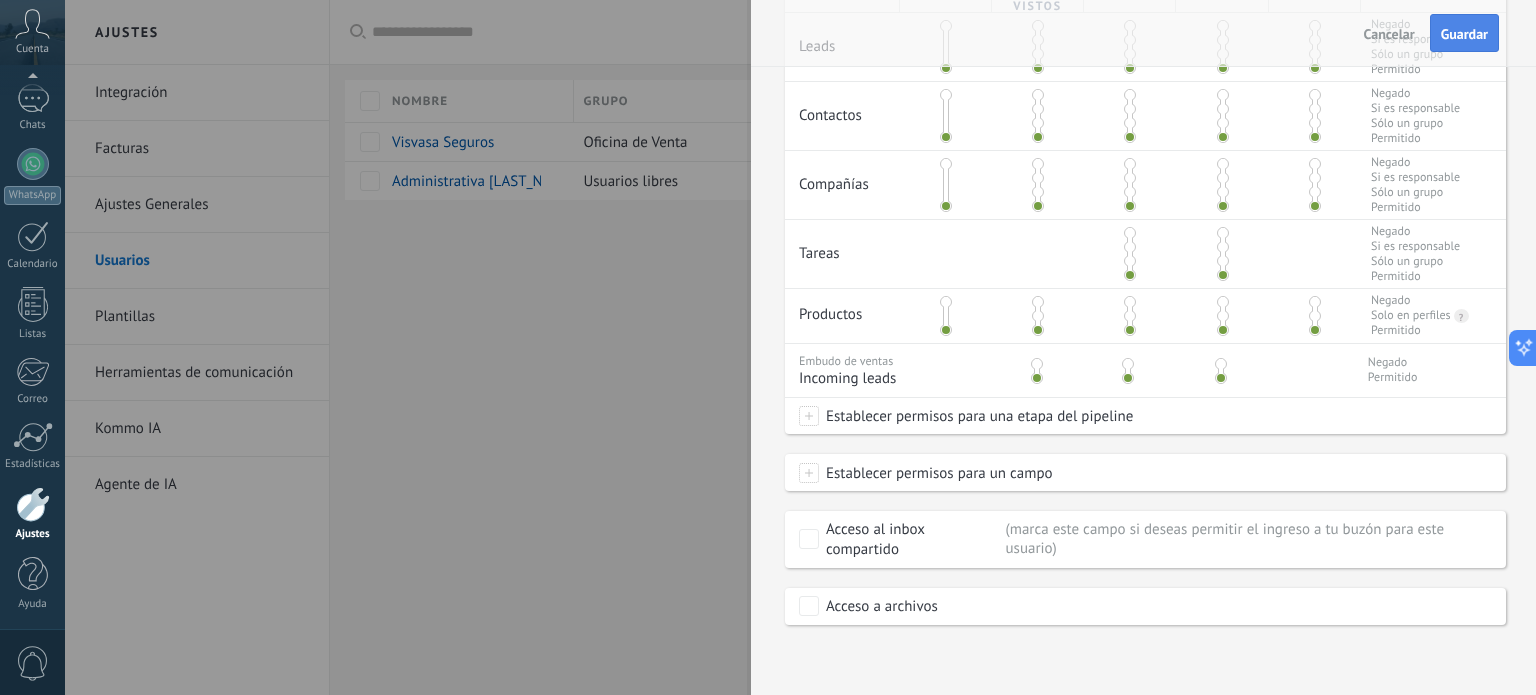 click on "Guardar" at bounding box center (1464, 33) 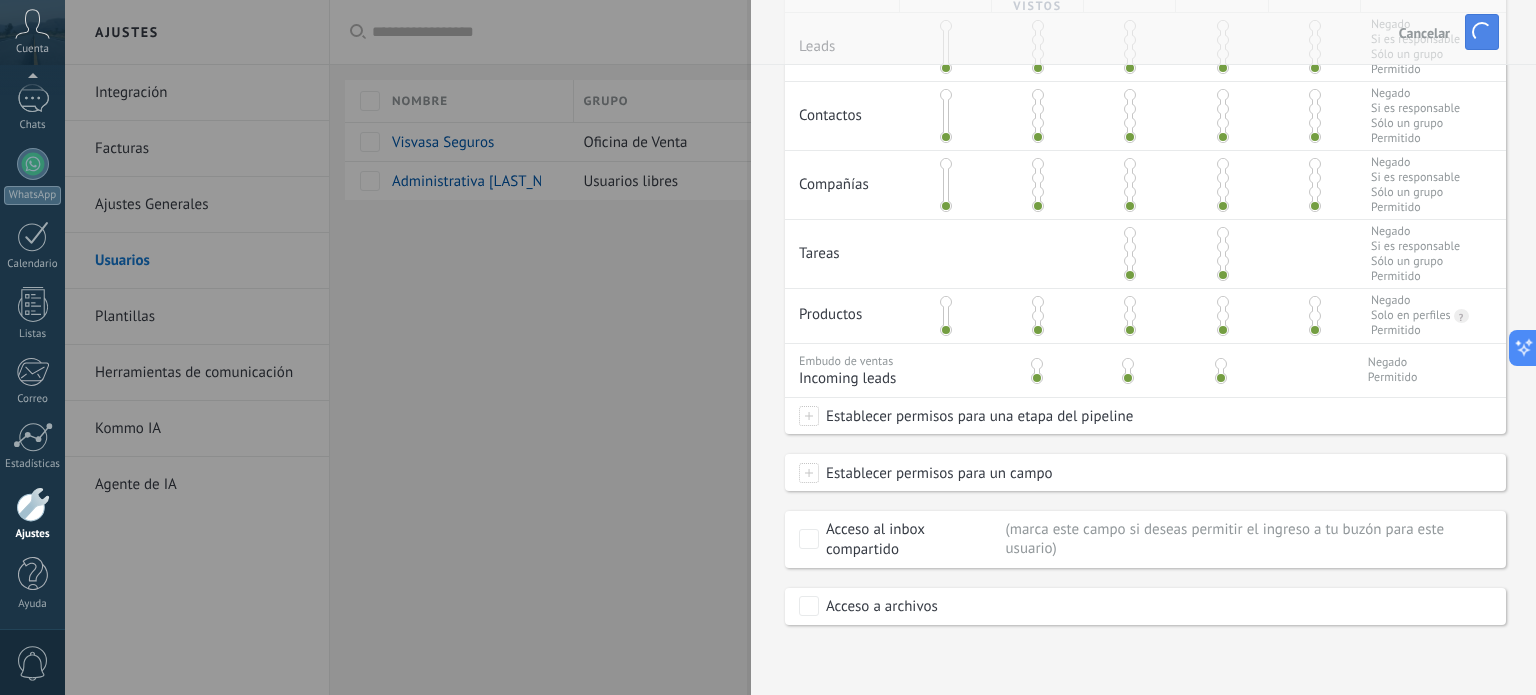 scroll, scrollTop: 0, scrollLeft: 0, axis: both 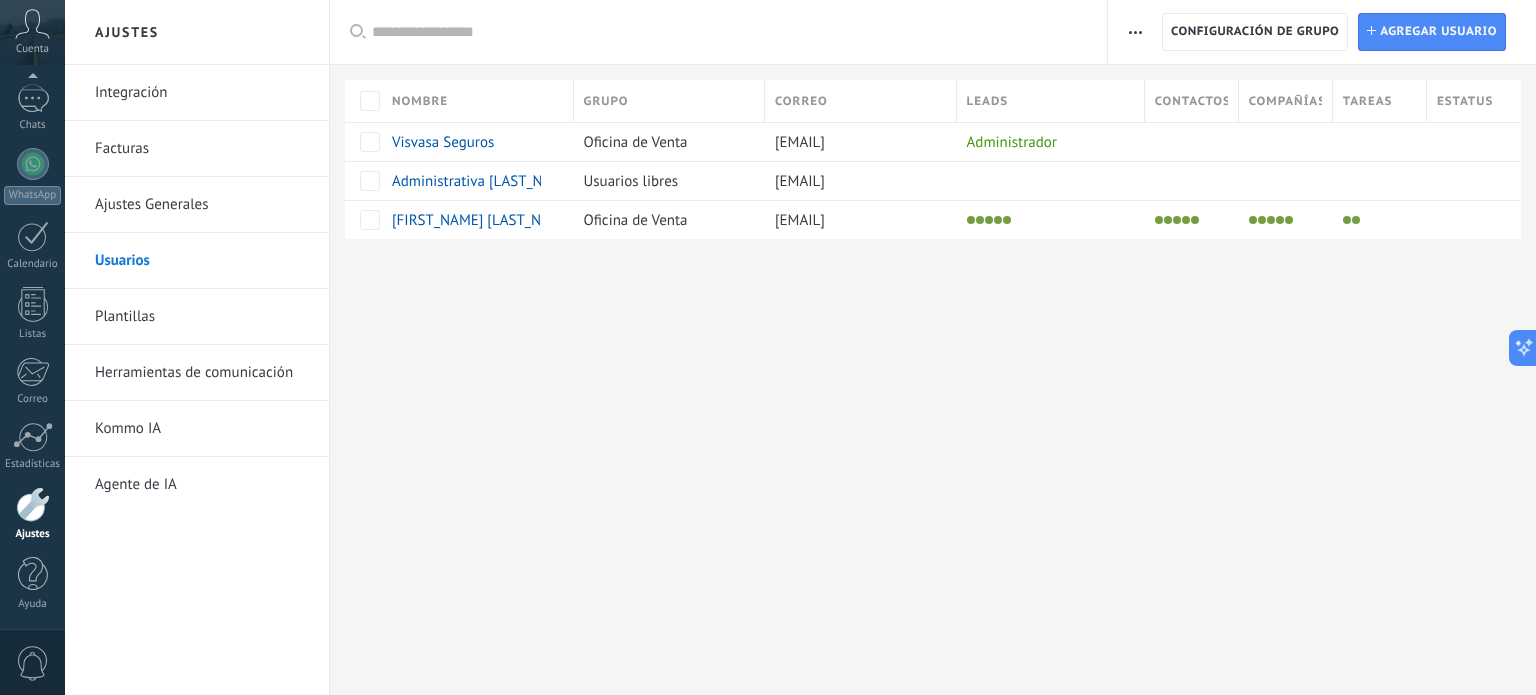 click on "Ajustes Integración Facturas Ajustes Generales Usuarios Plantillas Herramientas de comunicación Kommo IA Agente de IA Registro de autorización Lista blanca de direcciones IP Límites de actividade Configuración de grupo Configuración de grupo Instalar Agregar usuario Aplicar Usuarios activos Usuarios inactivos Todo usuarios Administrador Usuarios libres Verificación en 2-pasos Guardar Seleccionar todo Oficina de Venta Usuarios libres [EMAIL] Administrador Administrativa [LAST_NAME] [LAST_NAME] Usuarios libres [EMAIL] [FIRST_NAME] [LAST_NAME] Oficina de Venta [EMAIL]" at bounding box center (800, 347) 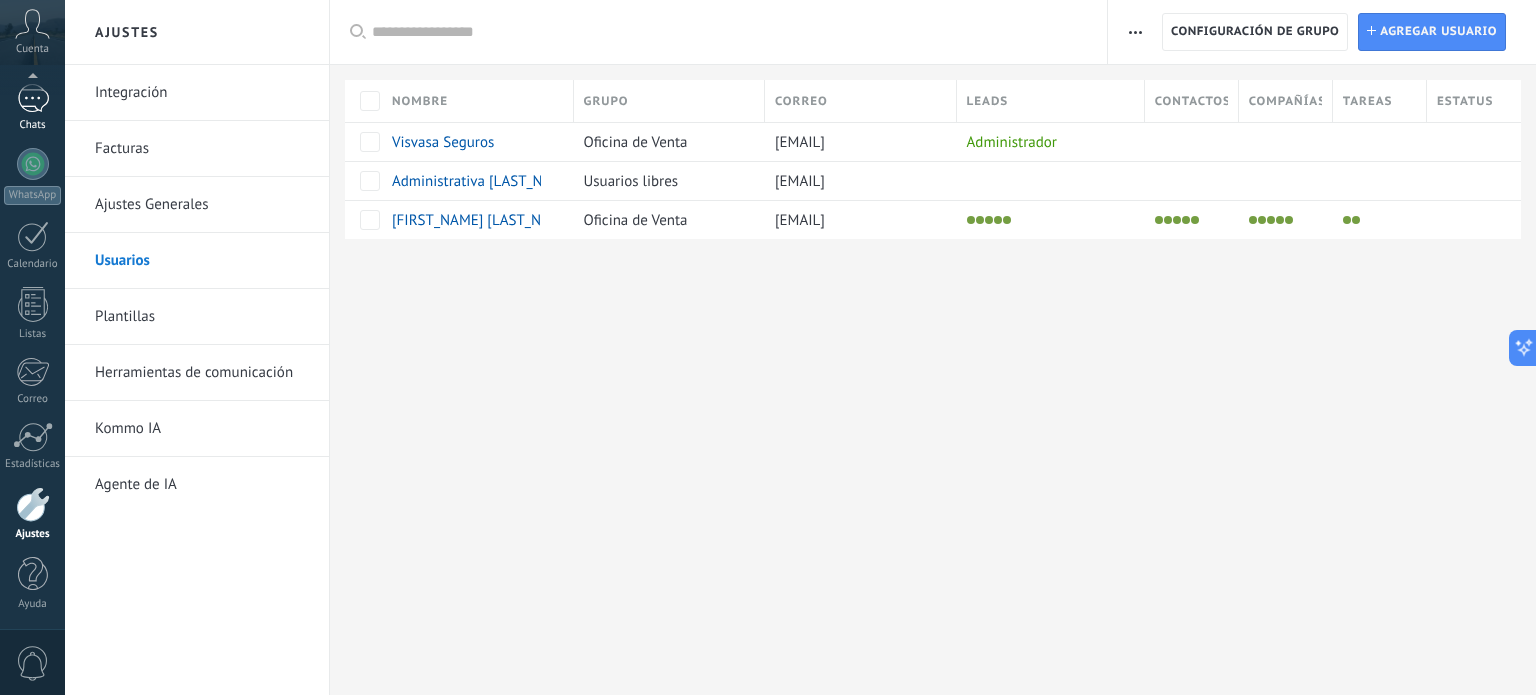 click on "1" at bounding box center (33, 98) 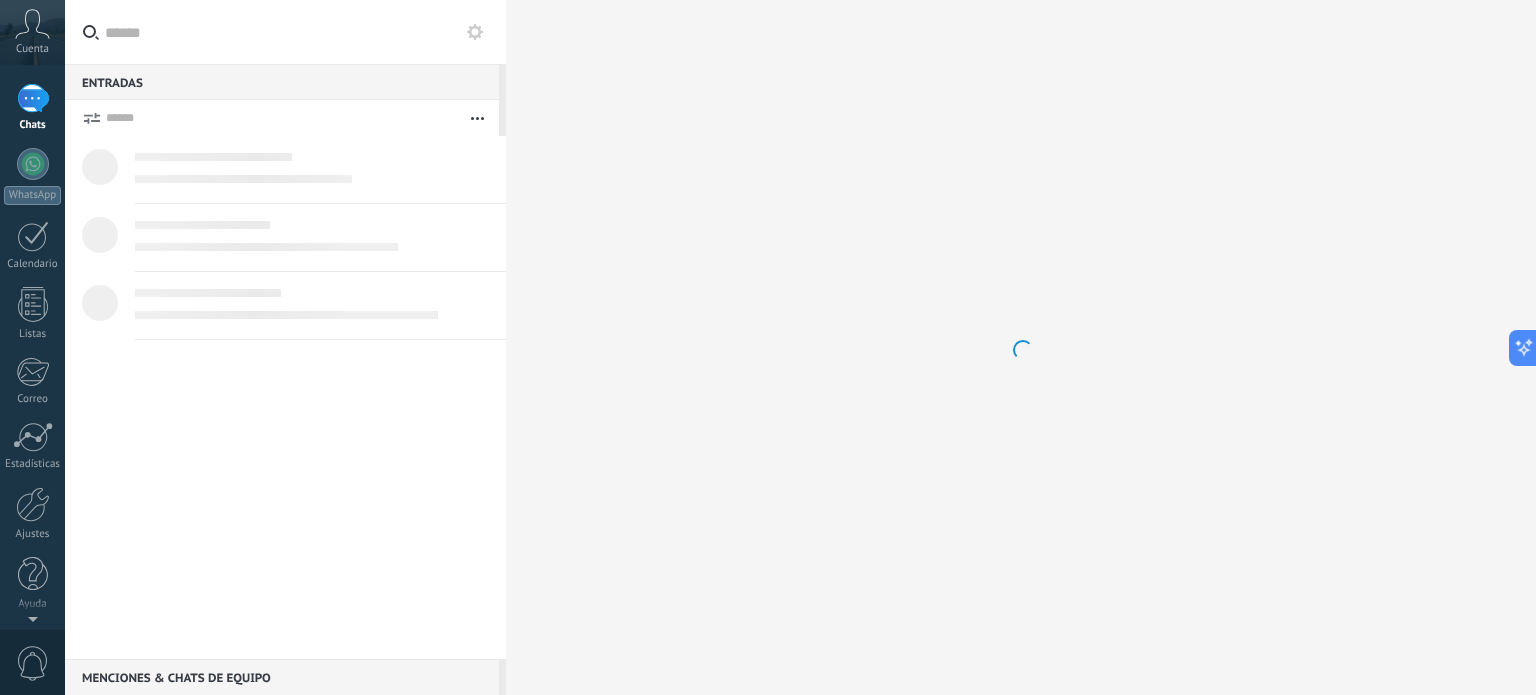 scroll, scrollTop: 0, scrollLeft: 0, axis: both 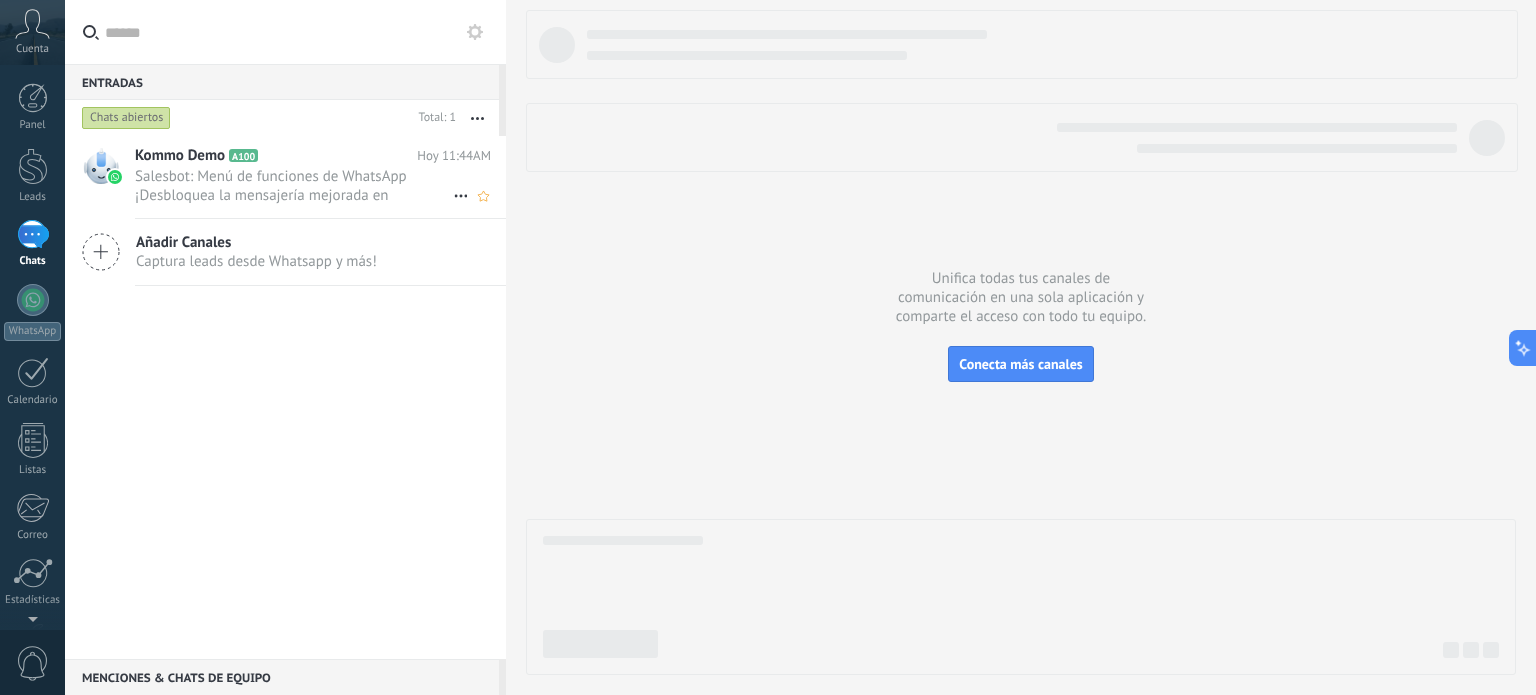 click on "Salesbot: Menú de funciones de WhatsApp
¡Desbloquea la mensajería mejorada en WhatsApp! Haz clic en «Más información» pa..." at bounding box center (294, 186) 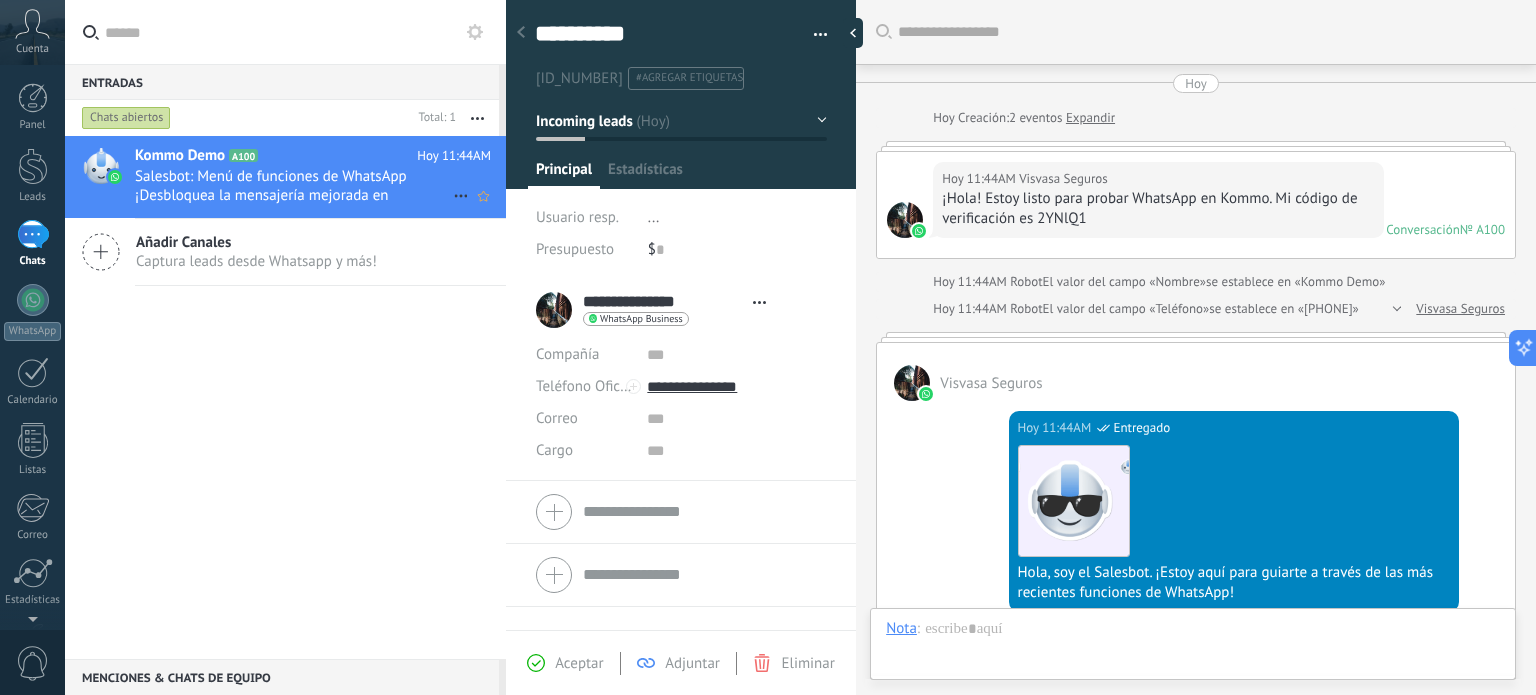 type on "**********" 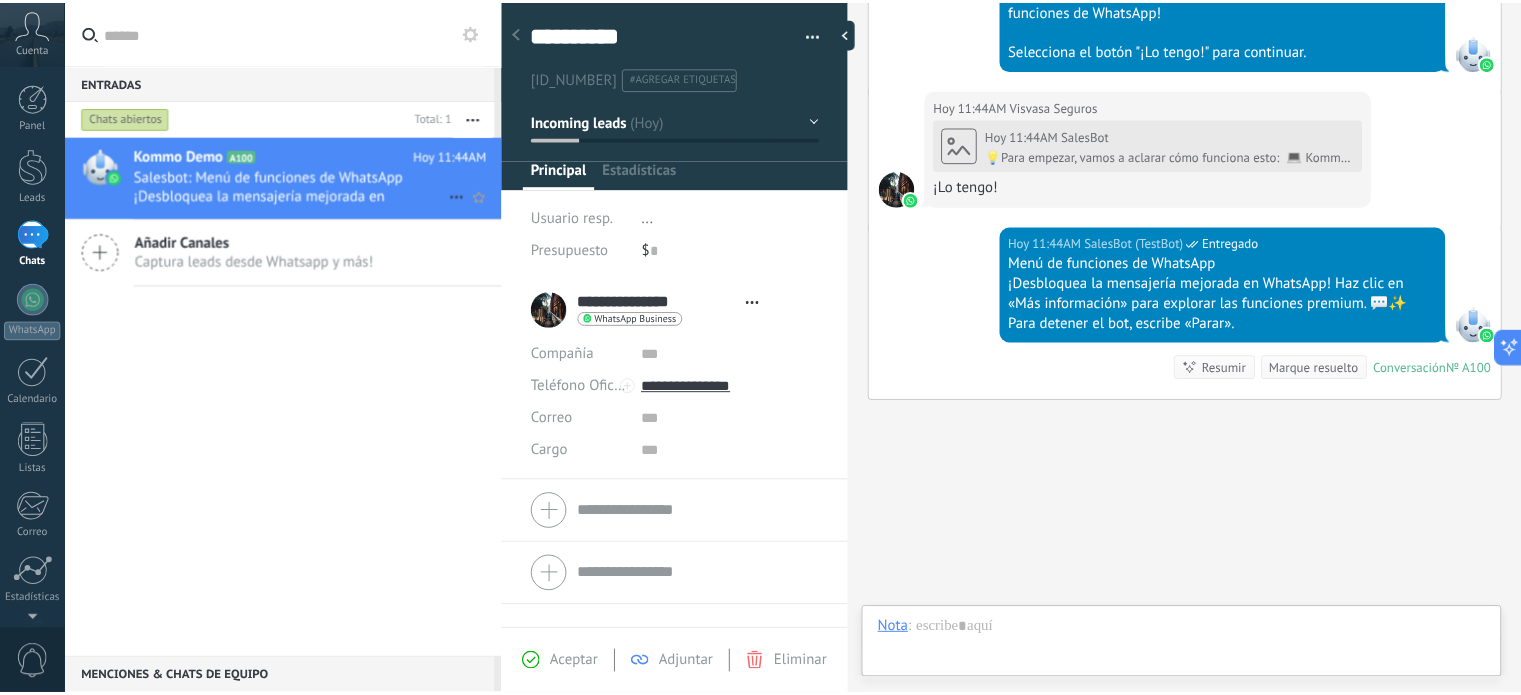 scroll, scrollTop: 29, scrollLeft: 0, axis: vertical 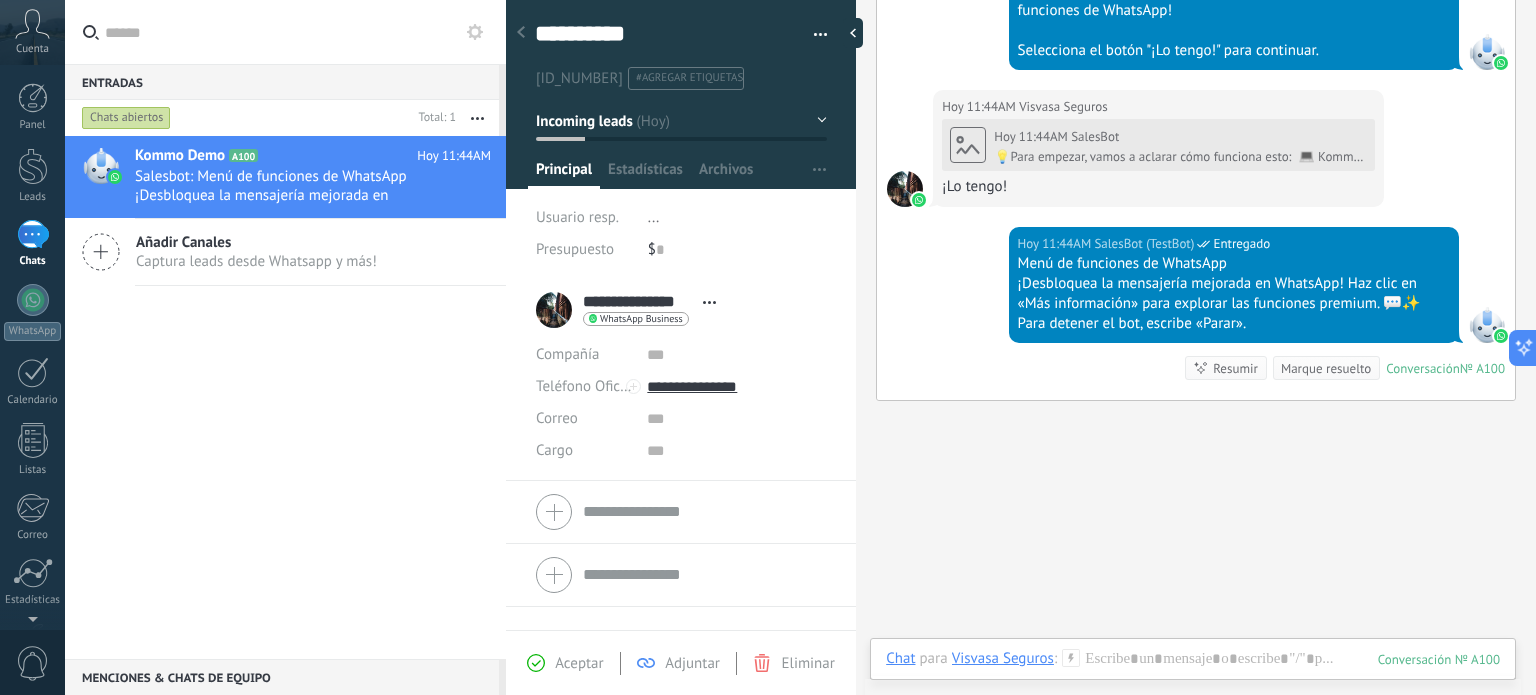 click on "Chats abiertos" at bounding box center [126, 118] 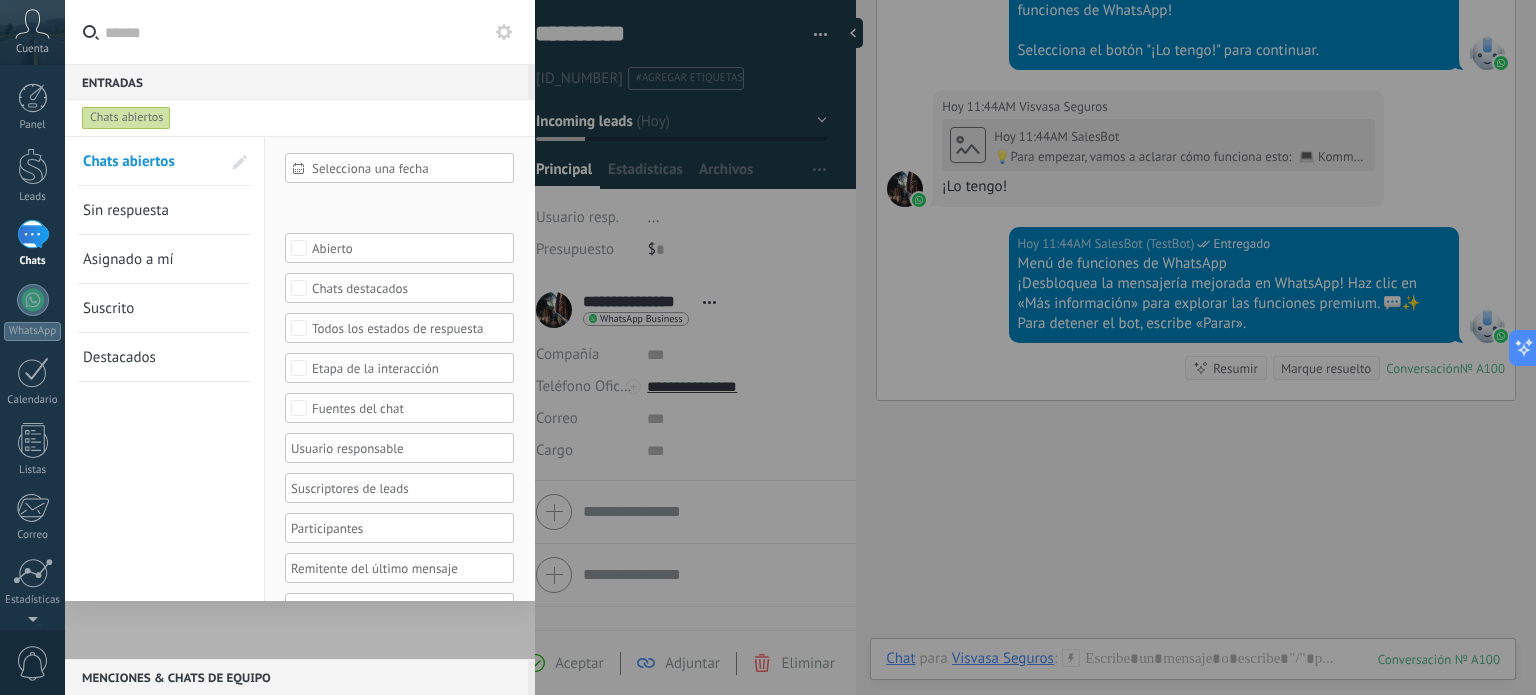 click on "Chats abiertos" at bounding box center (126, 118) 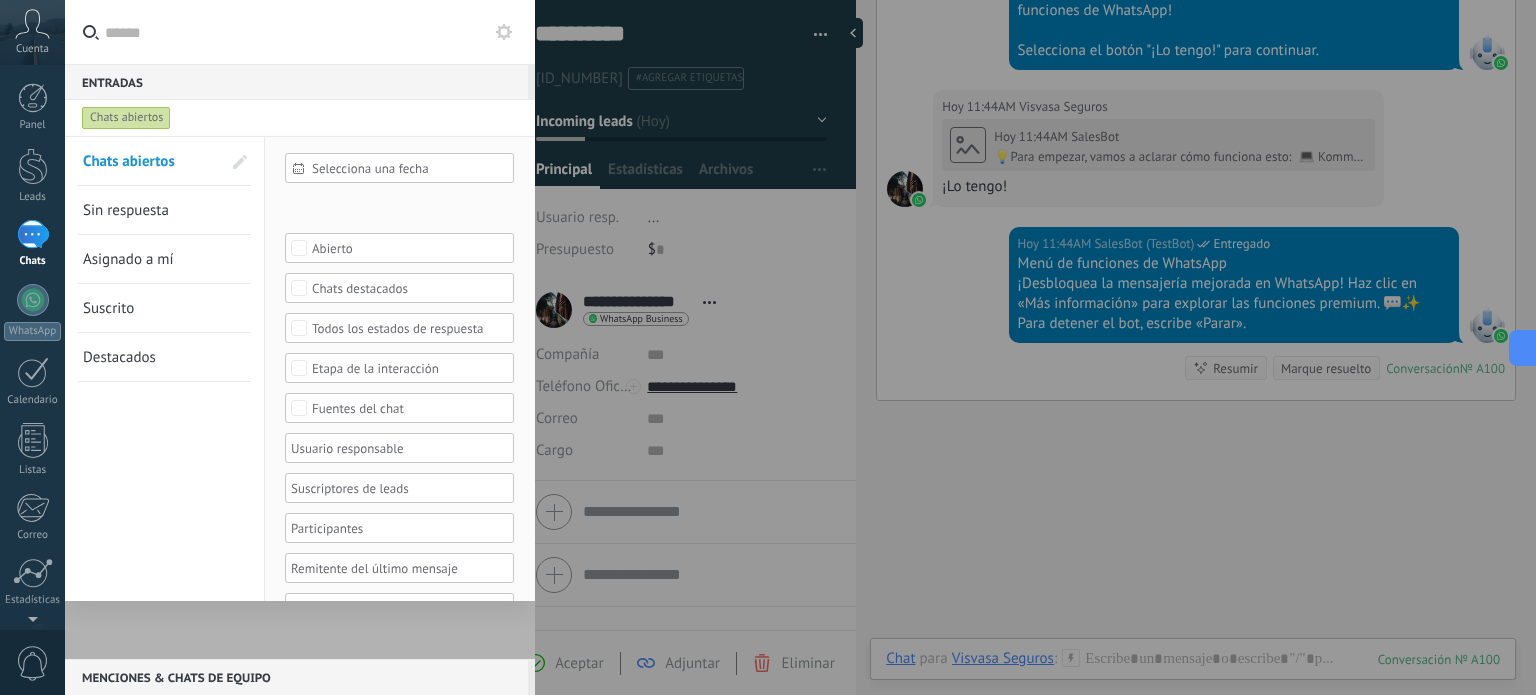 click at bounding box center (312, 32) 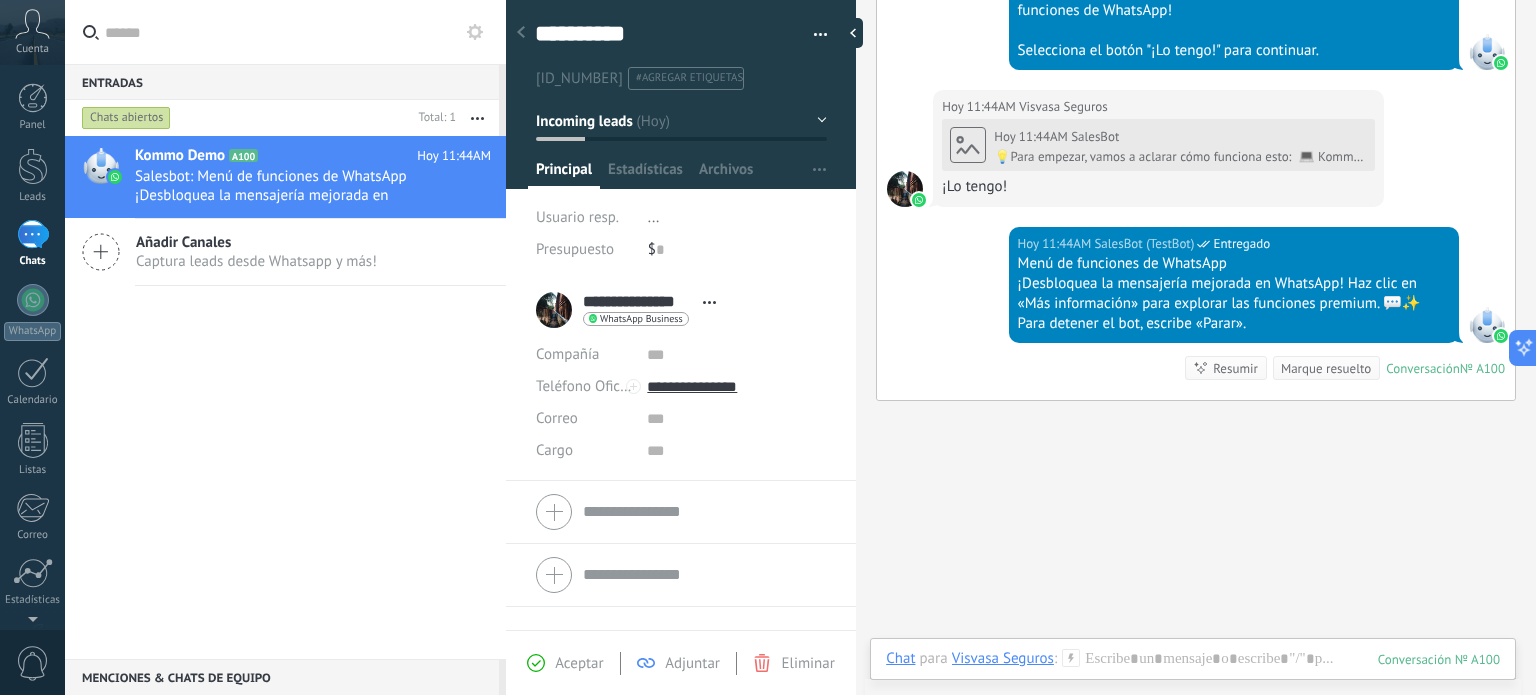 click on "Buscar Carga más Hoy Hoy Creación: 2 eventos Expandir Hoy 11:44AM Visvasa Seguros ¡Hola! Estoy listo para probar WhatsApp en Kommo. Mi código de verificación es 2YNlQ1 Conversación № A100 Conversación № A100 Hoy 11:44AM Robot El valor del campo «Nombre» se establece en «Kommo Demo» Hoy 11:44AM Robot El valor del campo «Teléfono» se establece en «[PHONE]» Visvasa Seguros Visvasa Seguros Hoy 11:44AM SalesBot (TestBot) Entregado Descargar Hola, soy el Salesbot. ¡Estoy aquí para guiarte a través de las más recientes funciones de WhatsApp! Hoy 11:44AM SalesBot (TestBot) Entregado Descargar 💡Para empezar, vamos a aclarar cómo funciona esto: 💻 Kommo = La vista del Agente - La tarjeta de lead representa la perspectiva del agente. 📱 Móvil = La vista del Cliente - El móvil representa la perspectiva del cliente. Ahora, ¡ya estás listo para comprobar las últimas e interesantes funciones de WhatsApp! Hoy 11:44AM Visvasa Seguros № A100" at bounding box center [1196, -99] 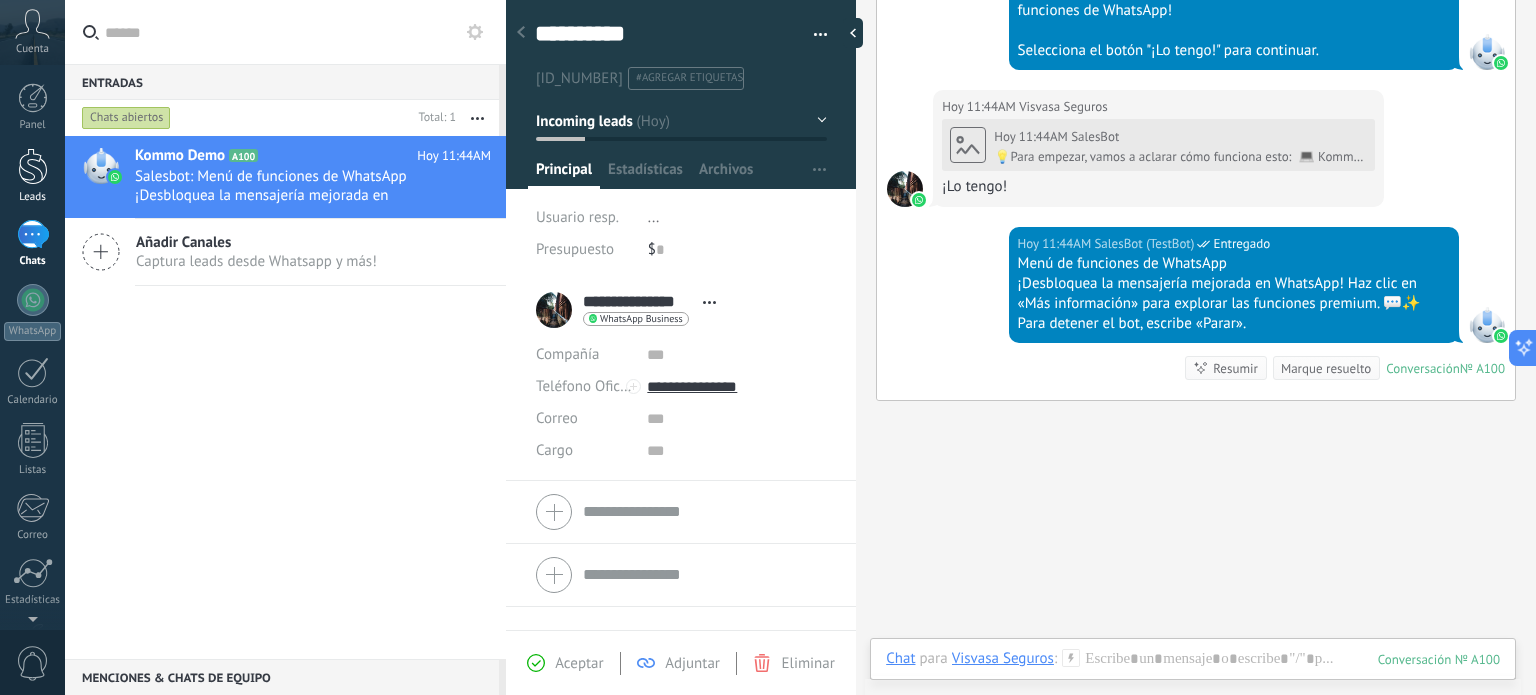 click at bounding box center (33, 166) 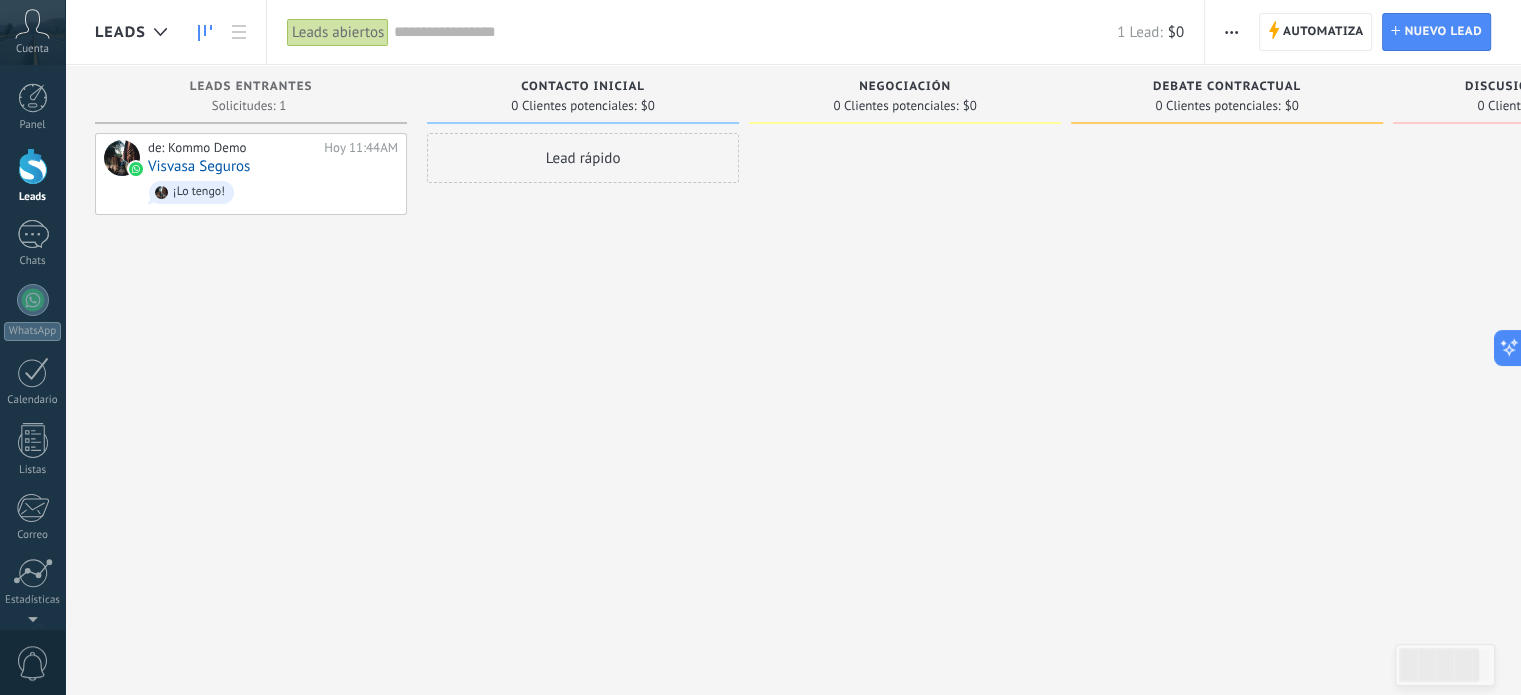 click on "Cuenta" at bounding box center [32, 32] 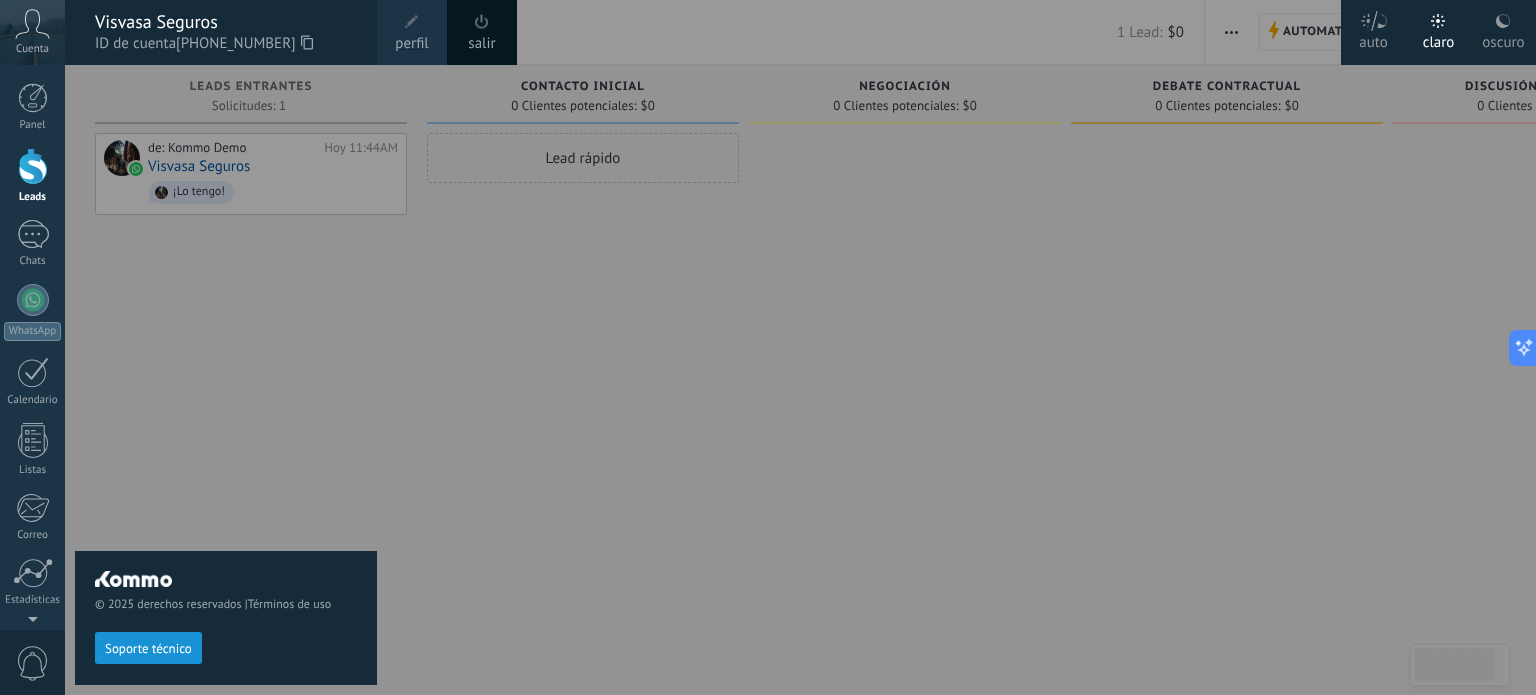 click on "salir" at bounding box center (481, 44) 